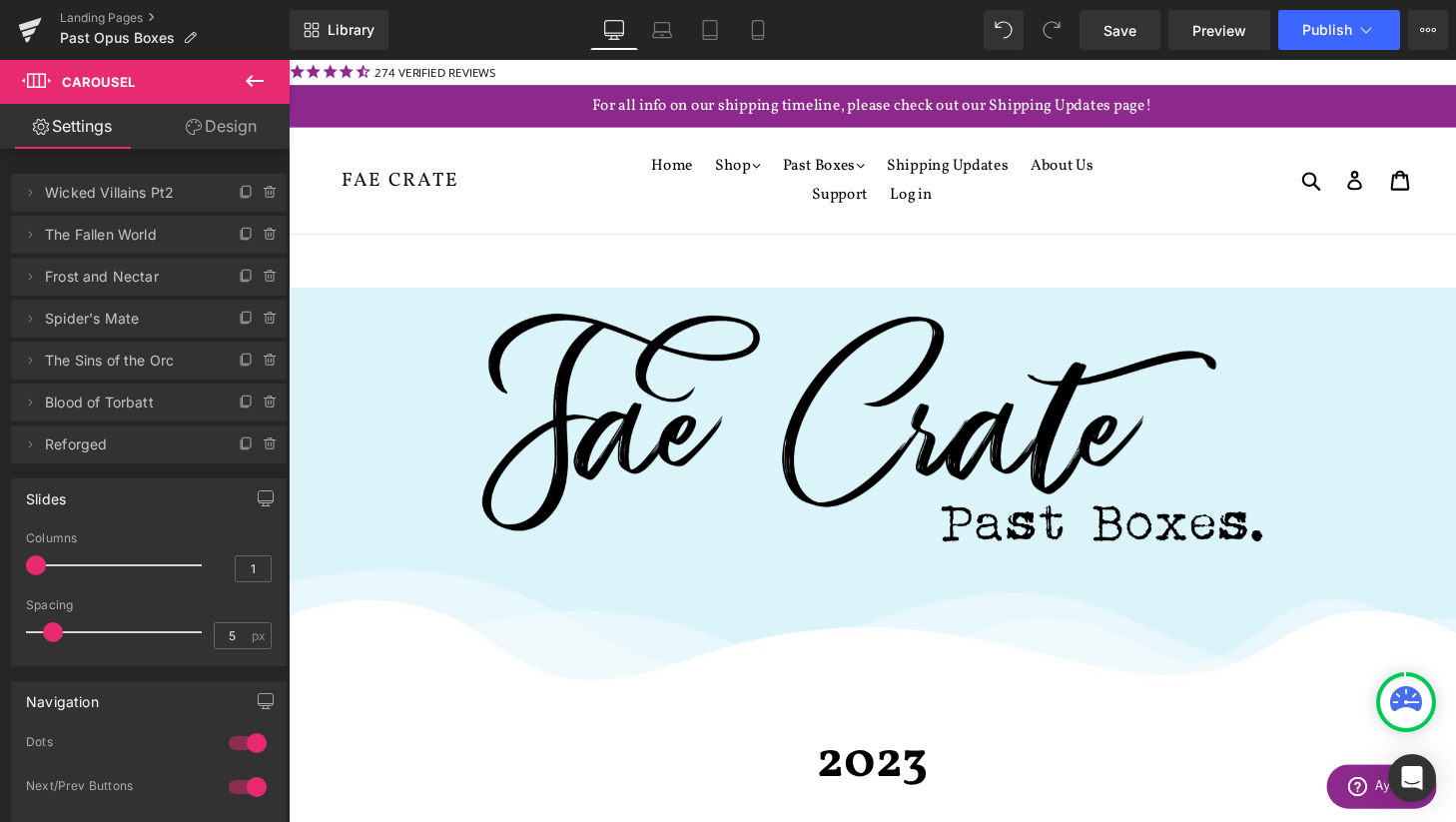 scroll, scrollTop: 672, scrollLeft: 0, axis: vertical 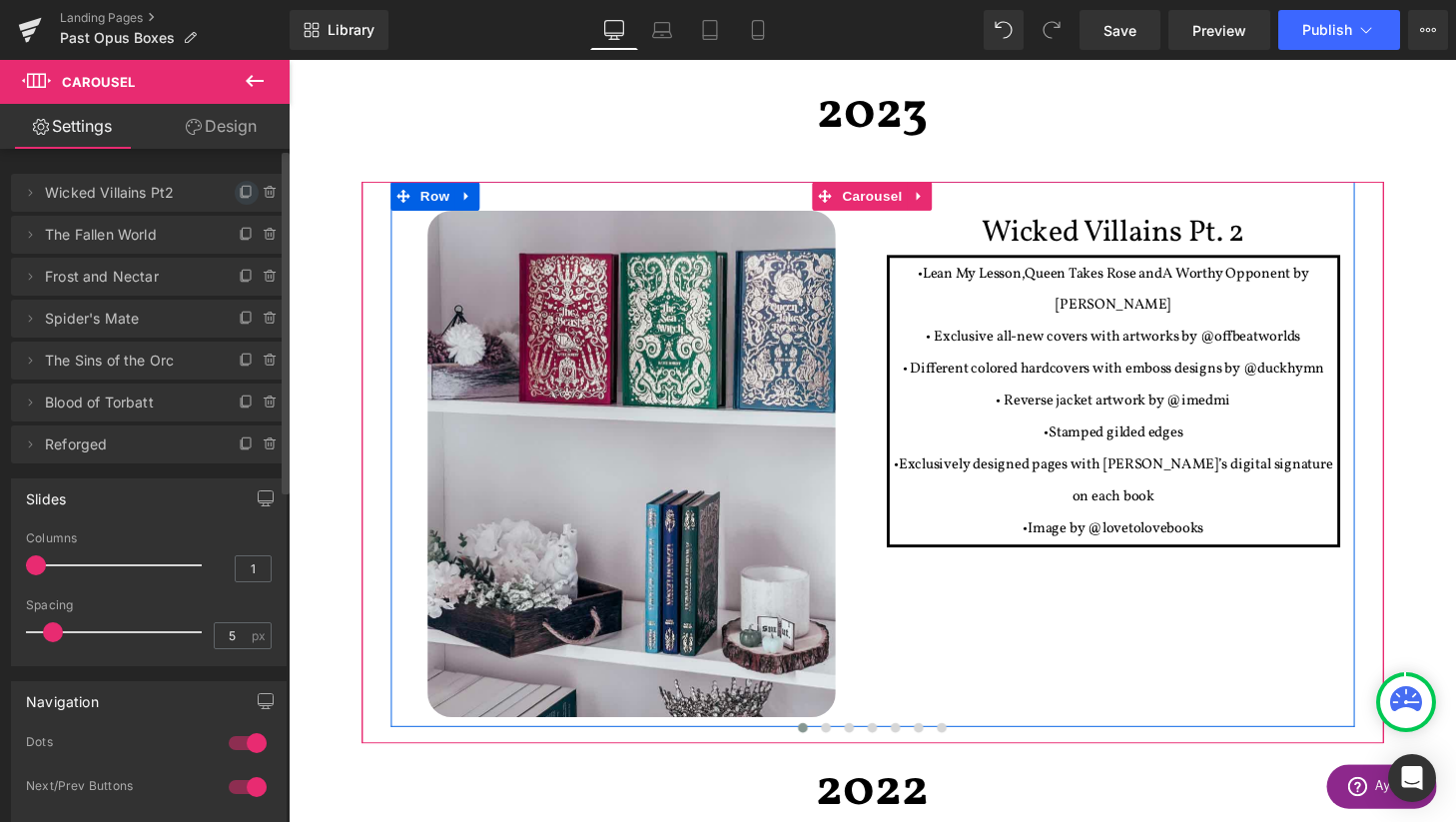 click 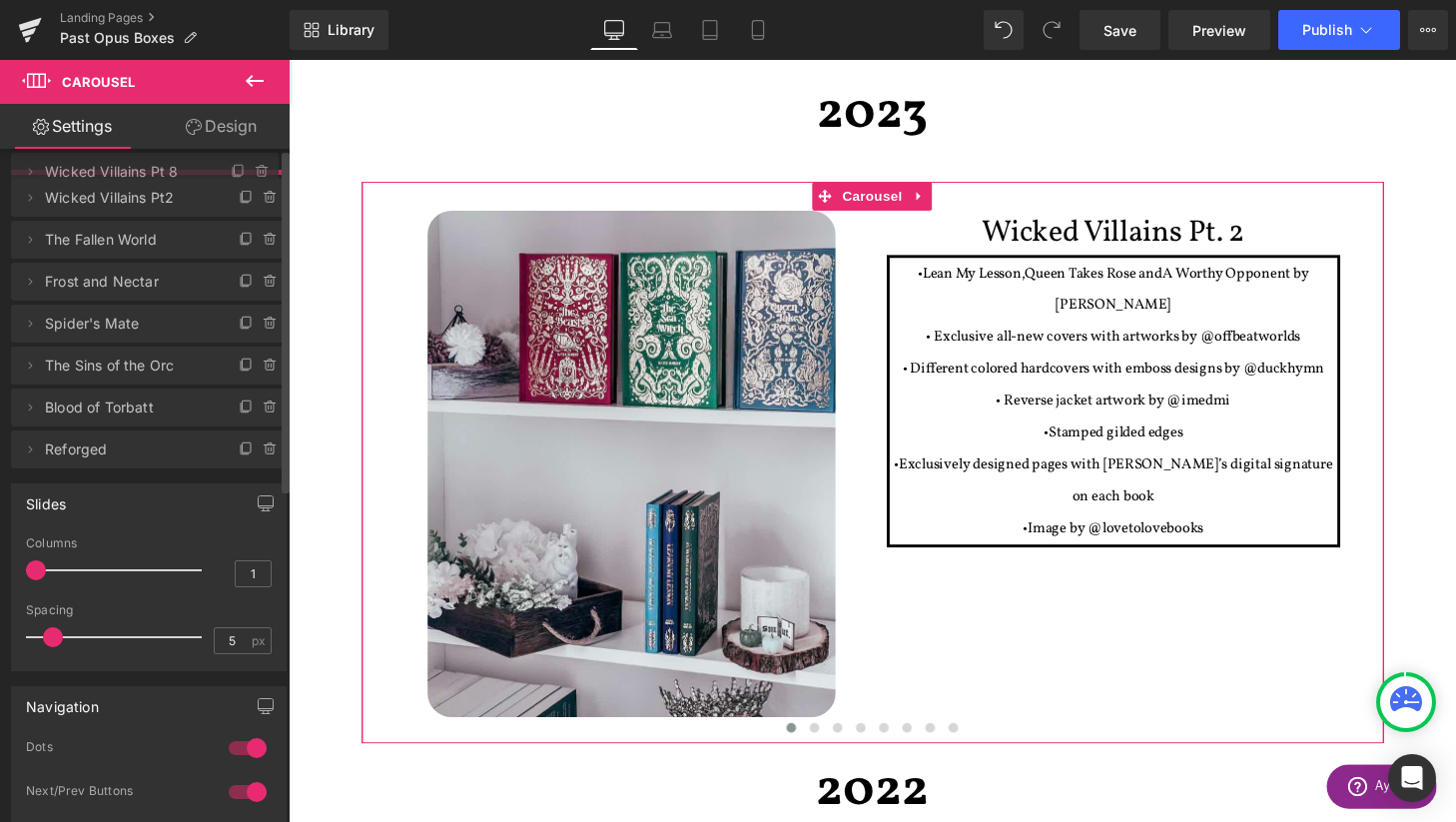 drag, startPoint x: 193, startPoint y: 240, endPoint x: 193, endPoint y: 177, distance: 63 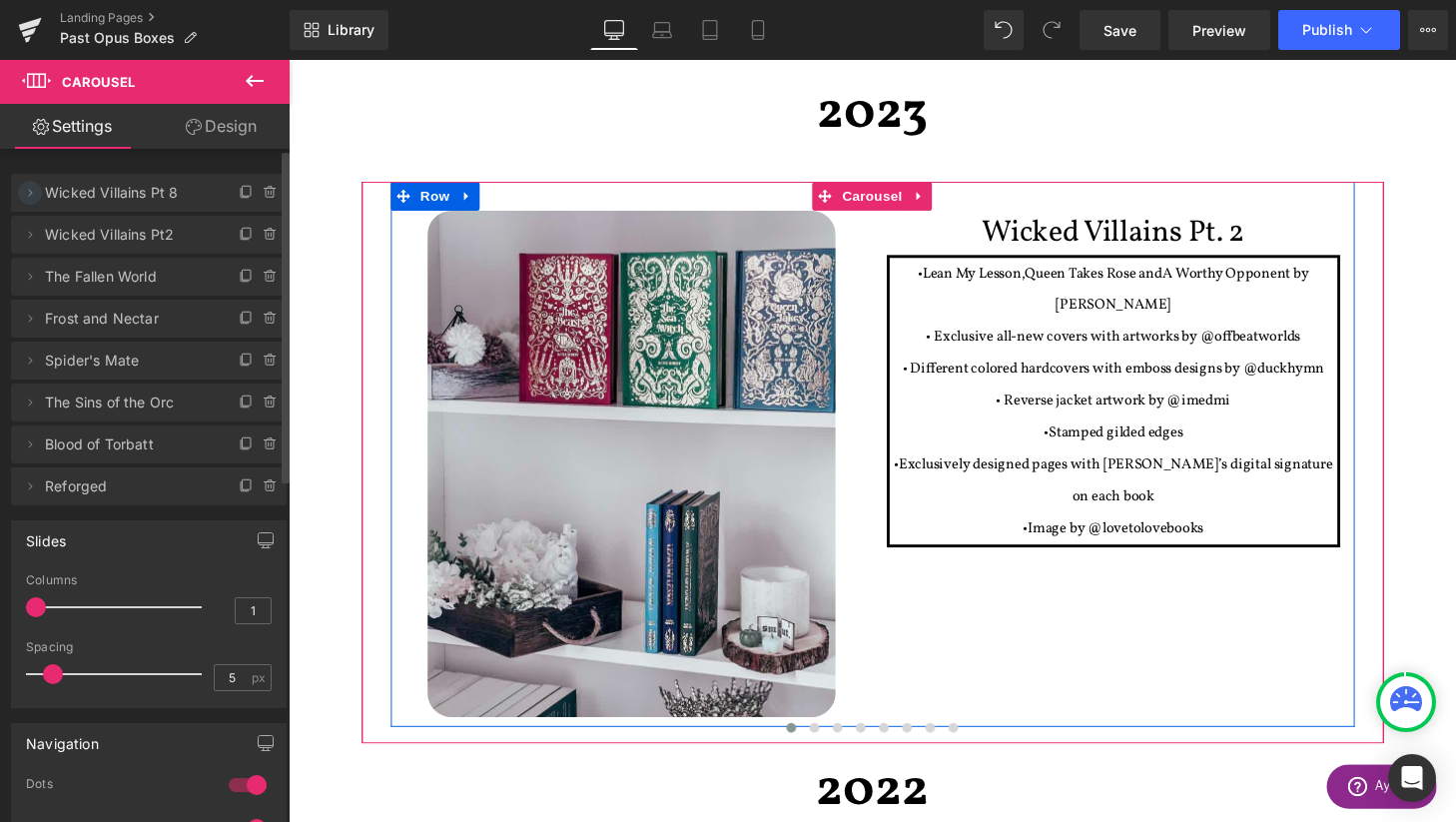 click 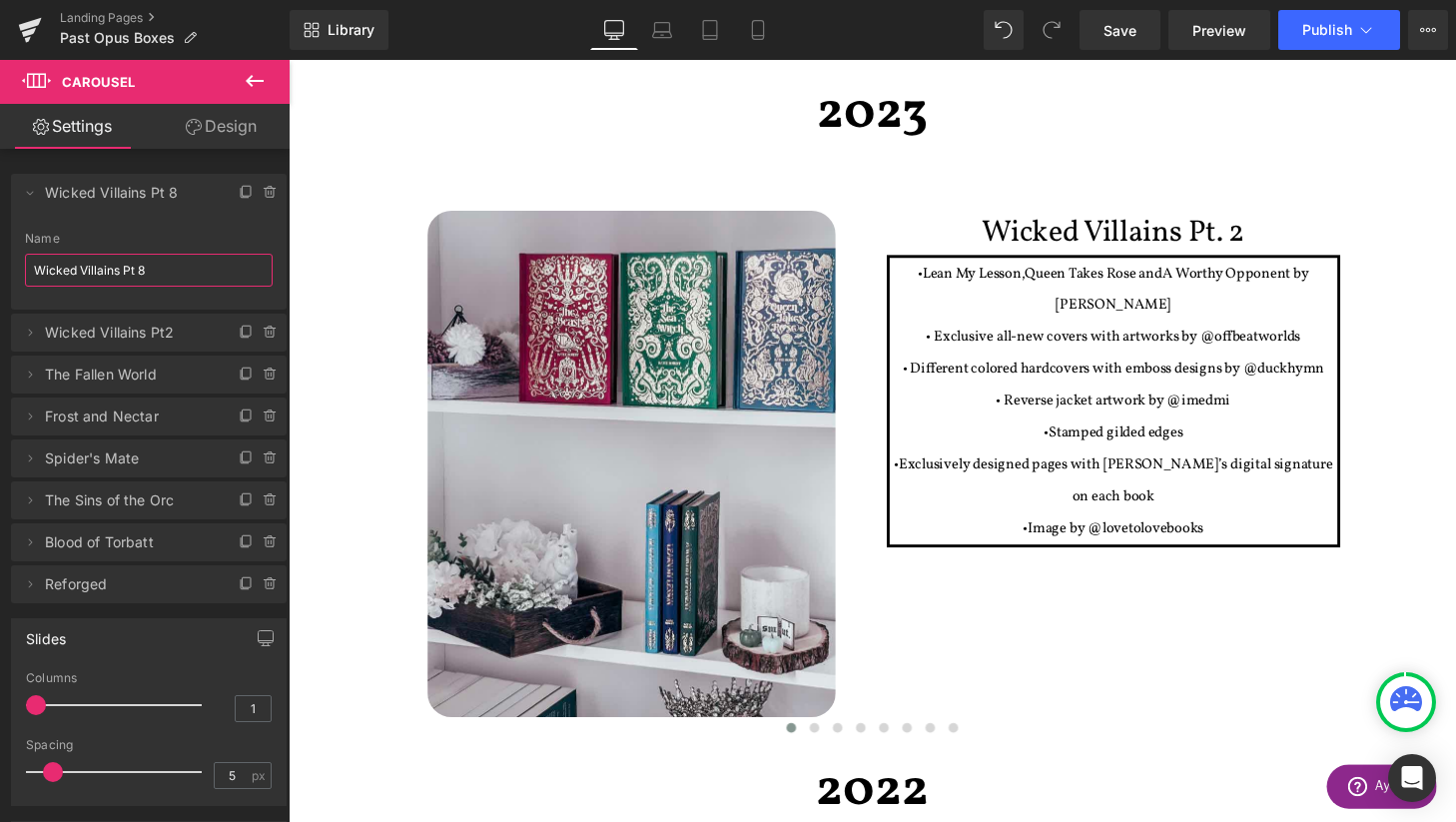 drag, startPoint x: 157, startPoint y: 270, endPoint x: -8, endPoint y: 259, distance: 165.36626 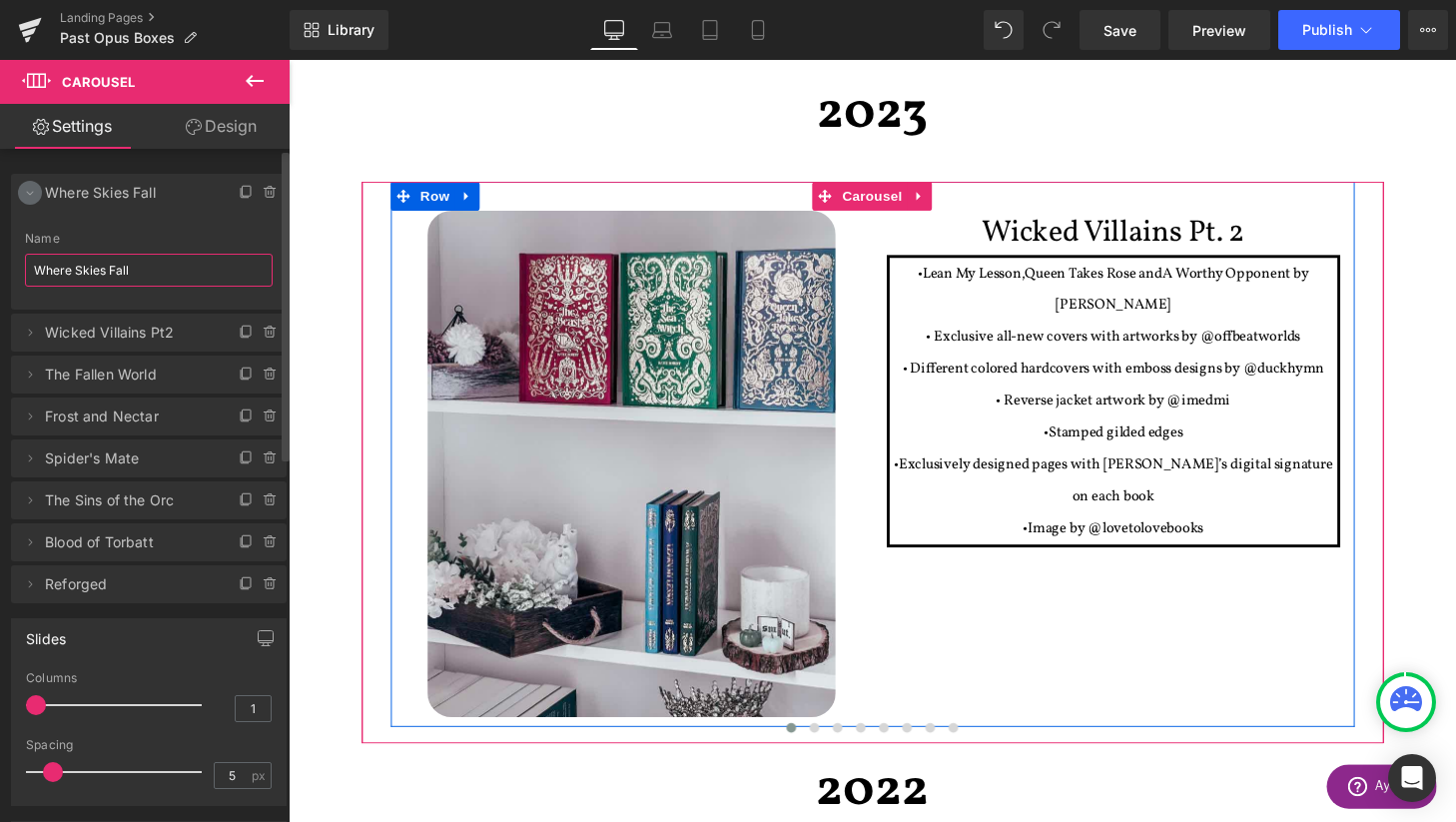 type on "Where Skies Fall" 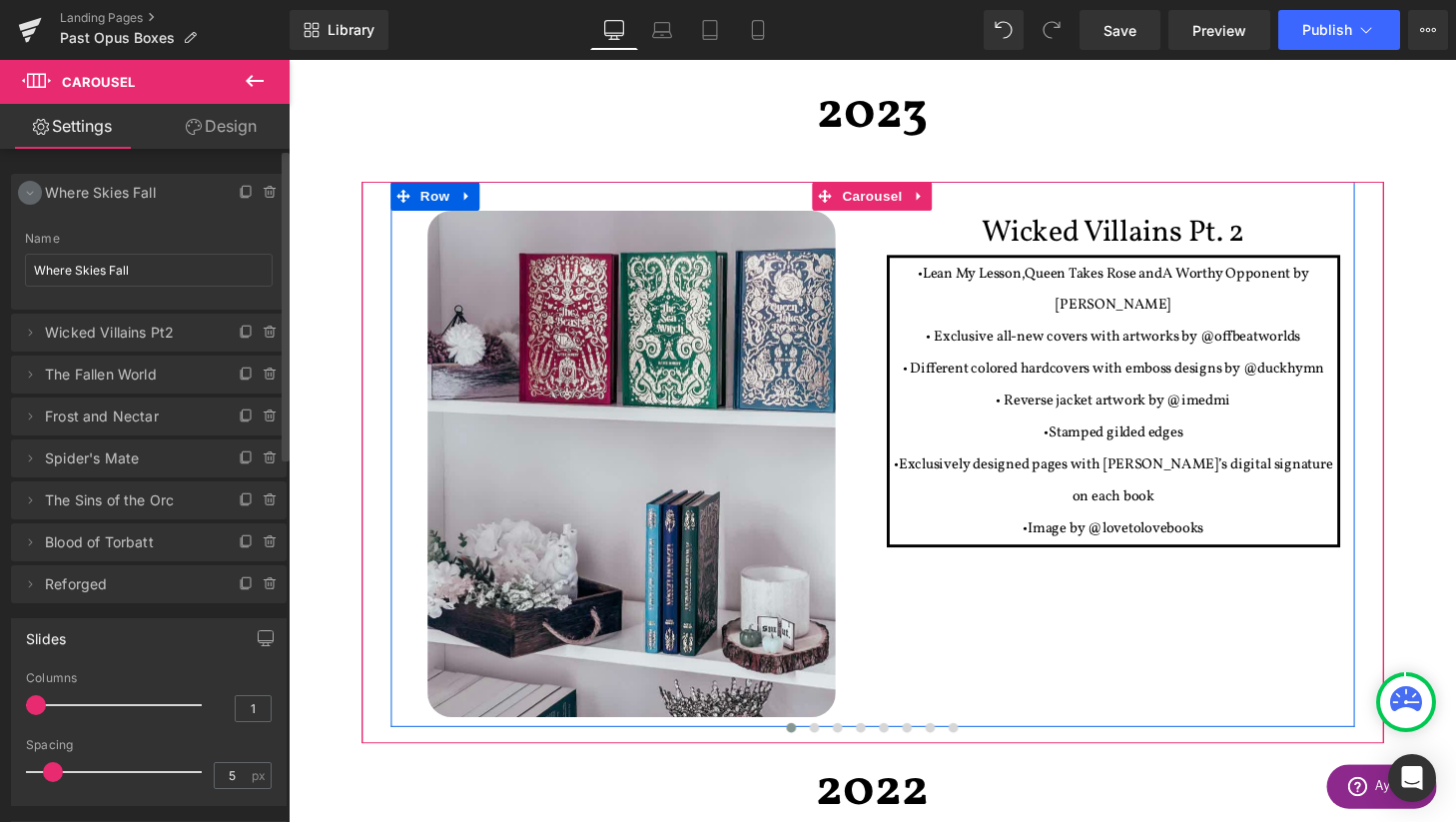 click 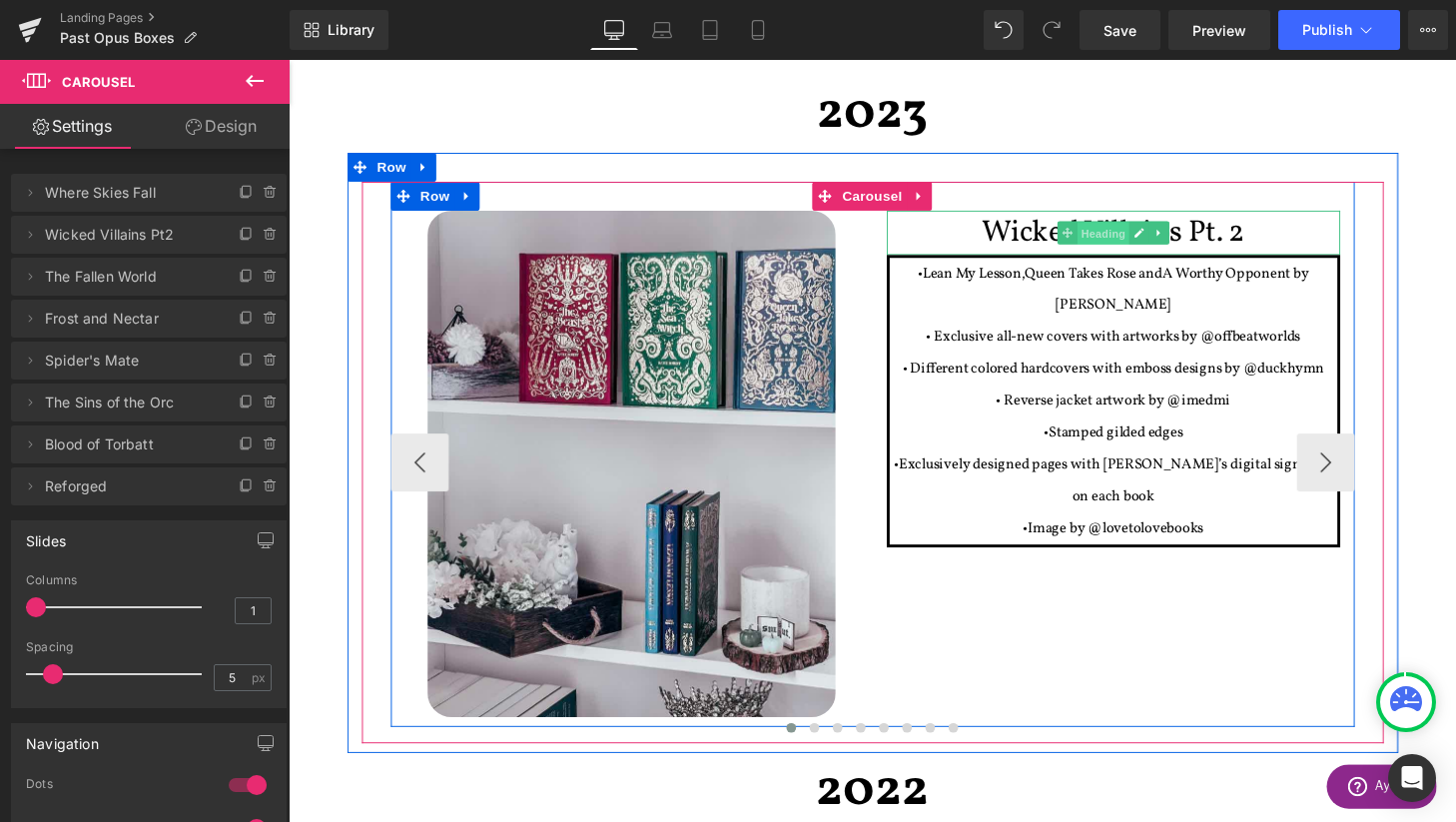 click on "Heading" at bounding box center (1131, 240) 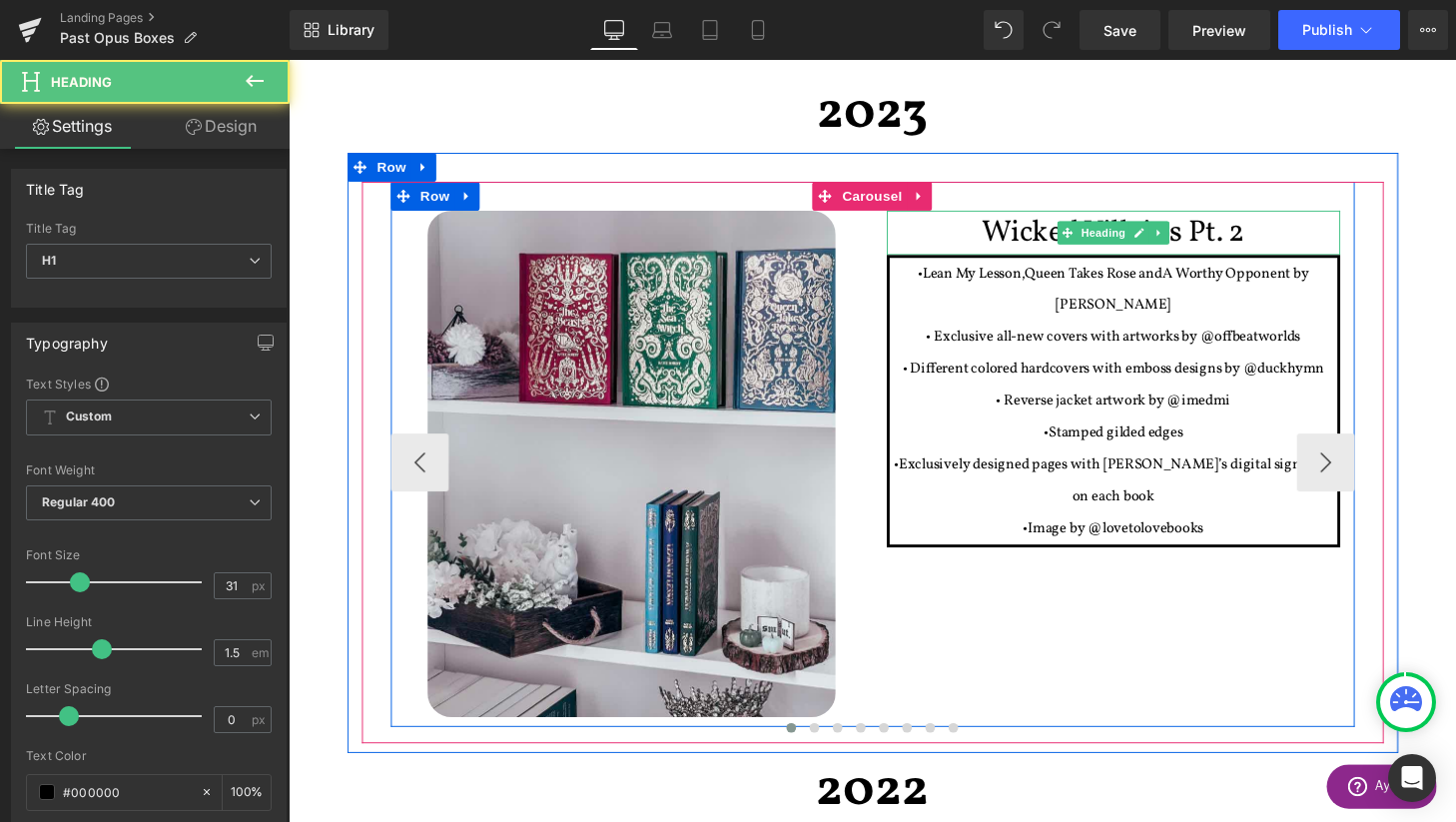 click on "Wicked Villains Pt. 2" at bounding box center [1142, 239] 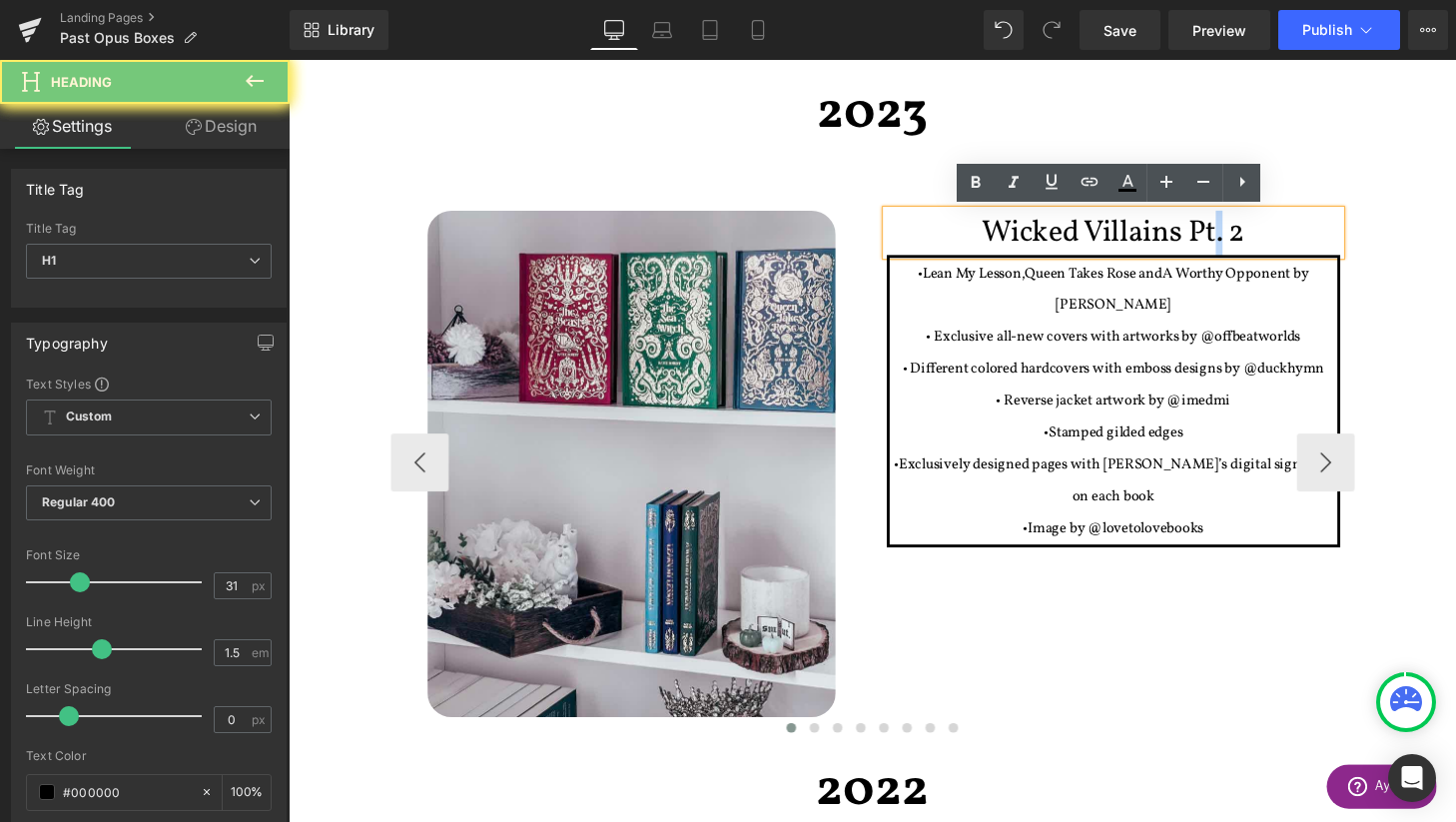 click on "Wicked Villains Pt. 2" at bounding box center (1142, 239) 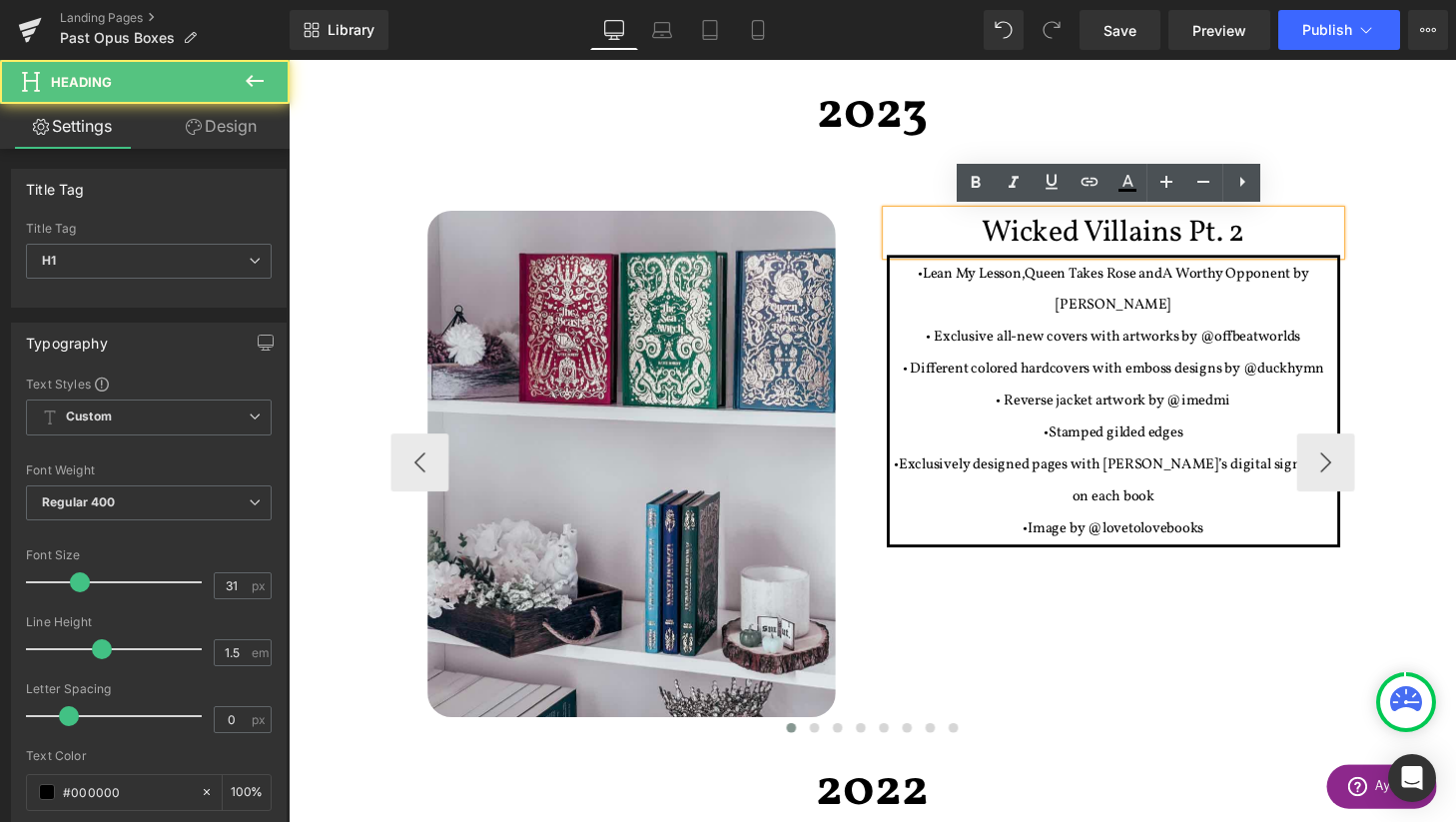 click on "Wicked Villains Pt. 2" at bounding box center (1142, 239) 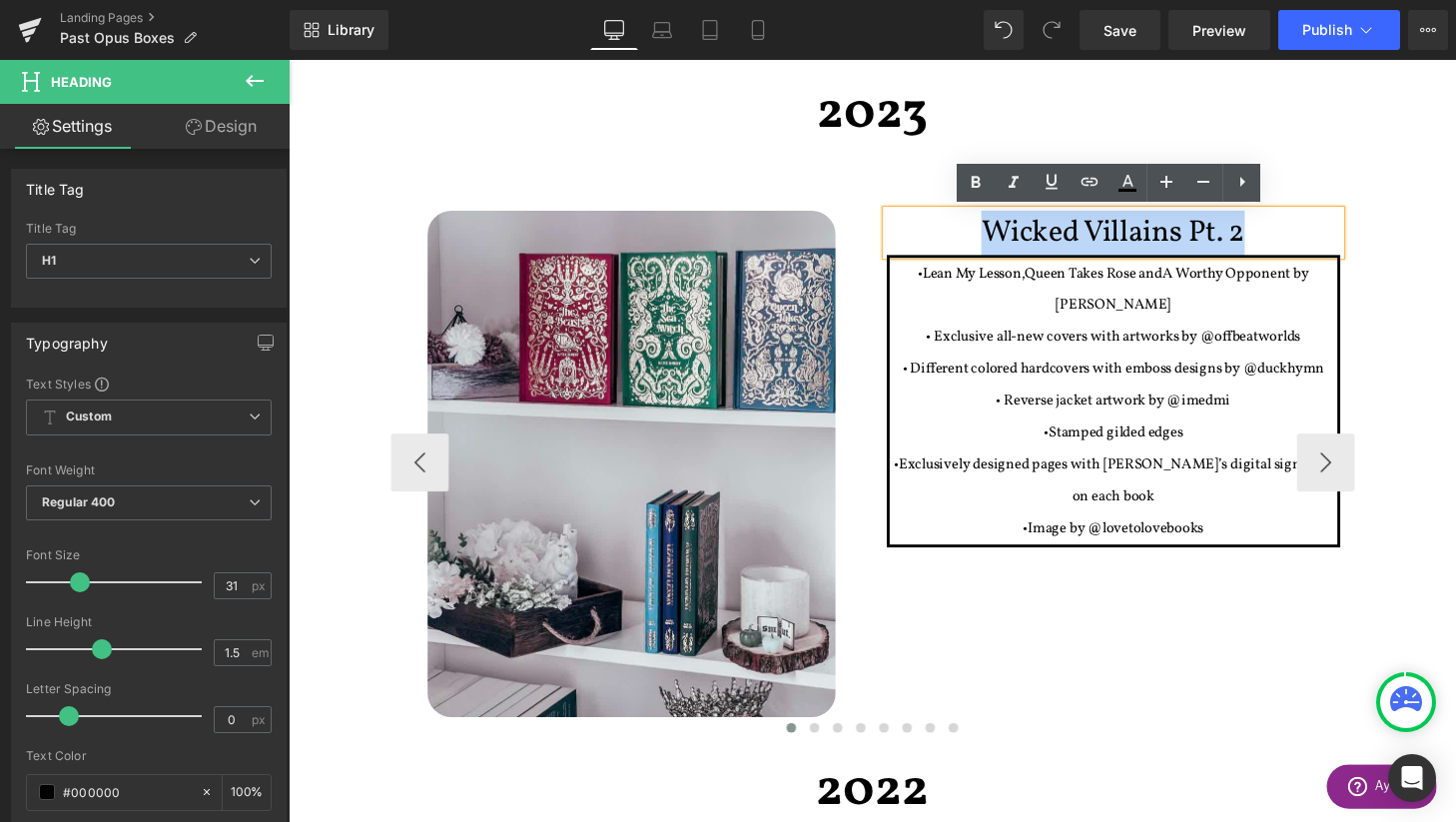 drag, startPoint x: 1310, startPoint y: 237, endPoint x: 997, endPoint y: 226, distance: 313.19323 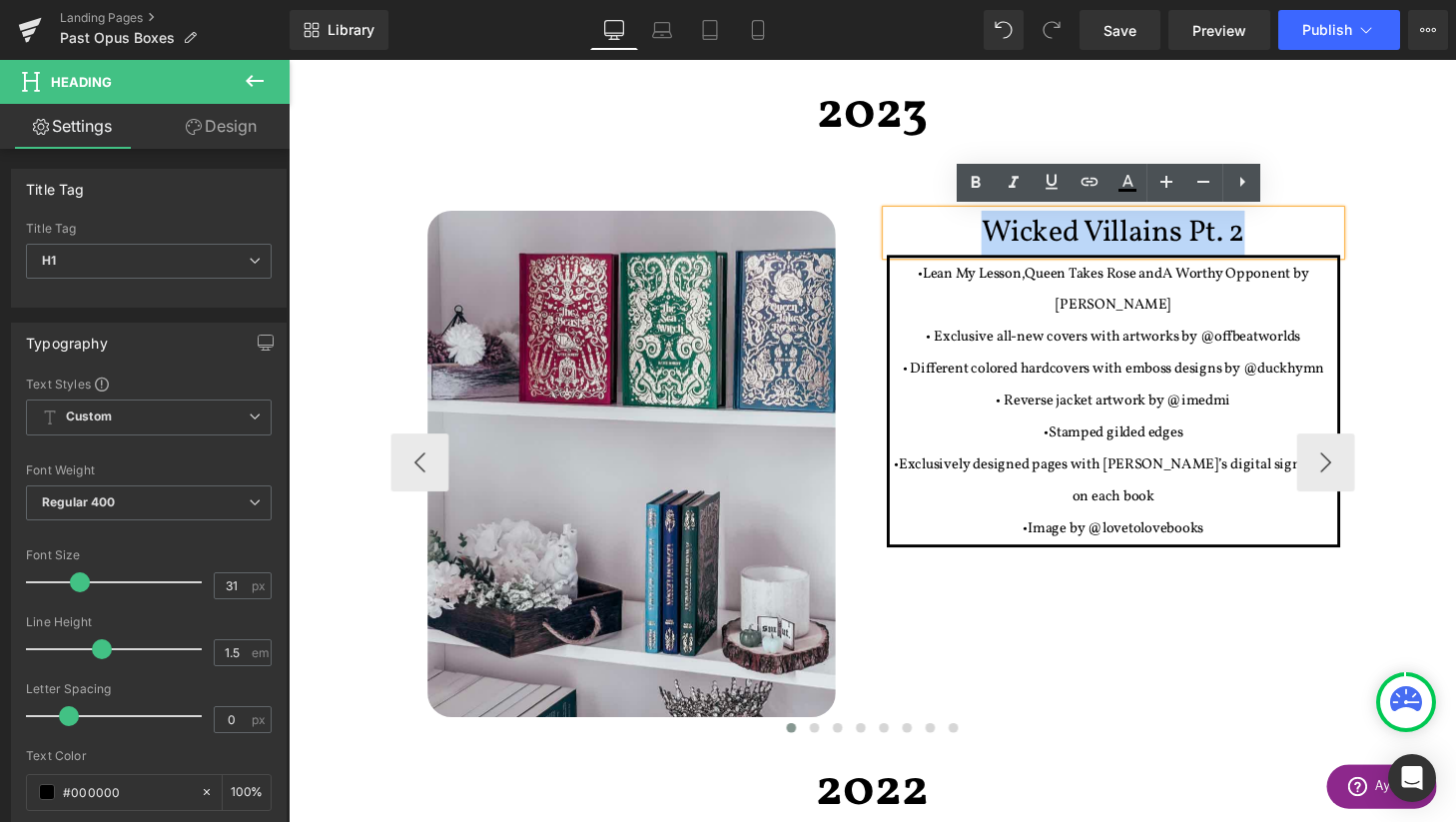 click on "Wicked Villains Pt. 2" at bounding box center (1142, 239) 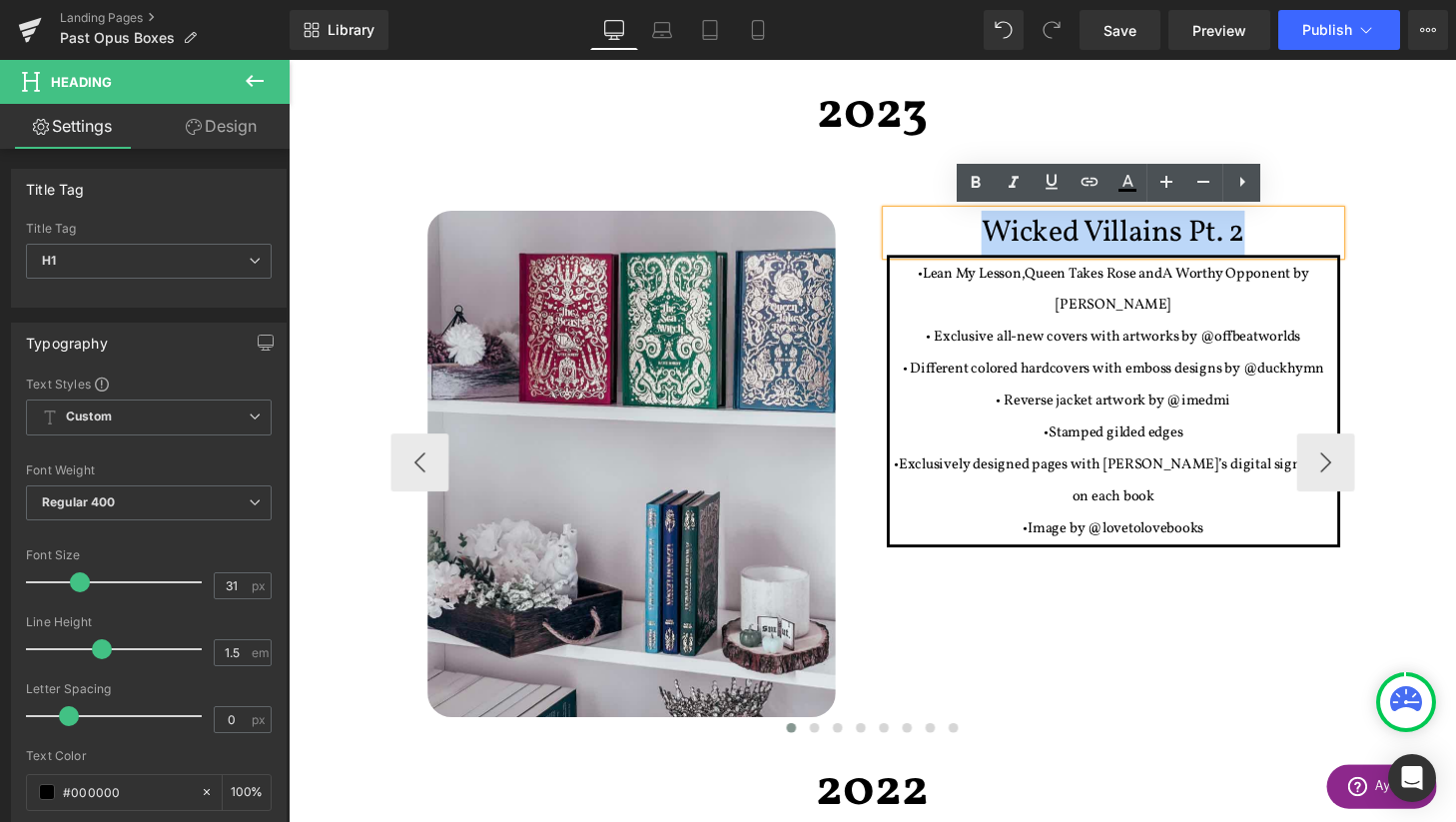paste 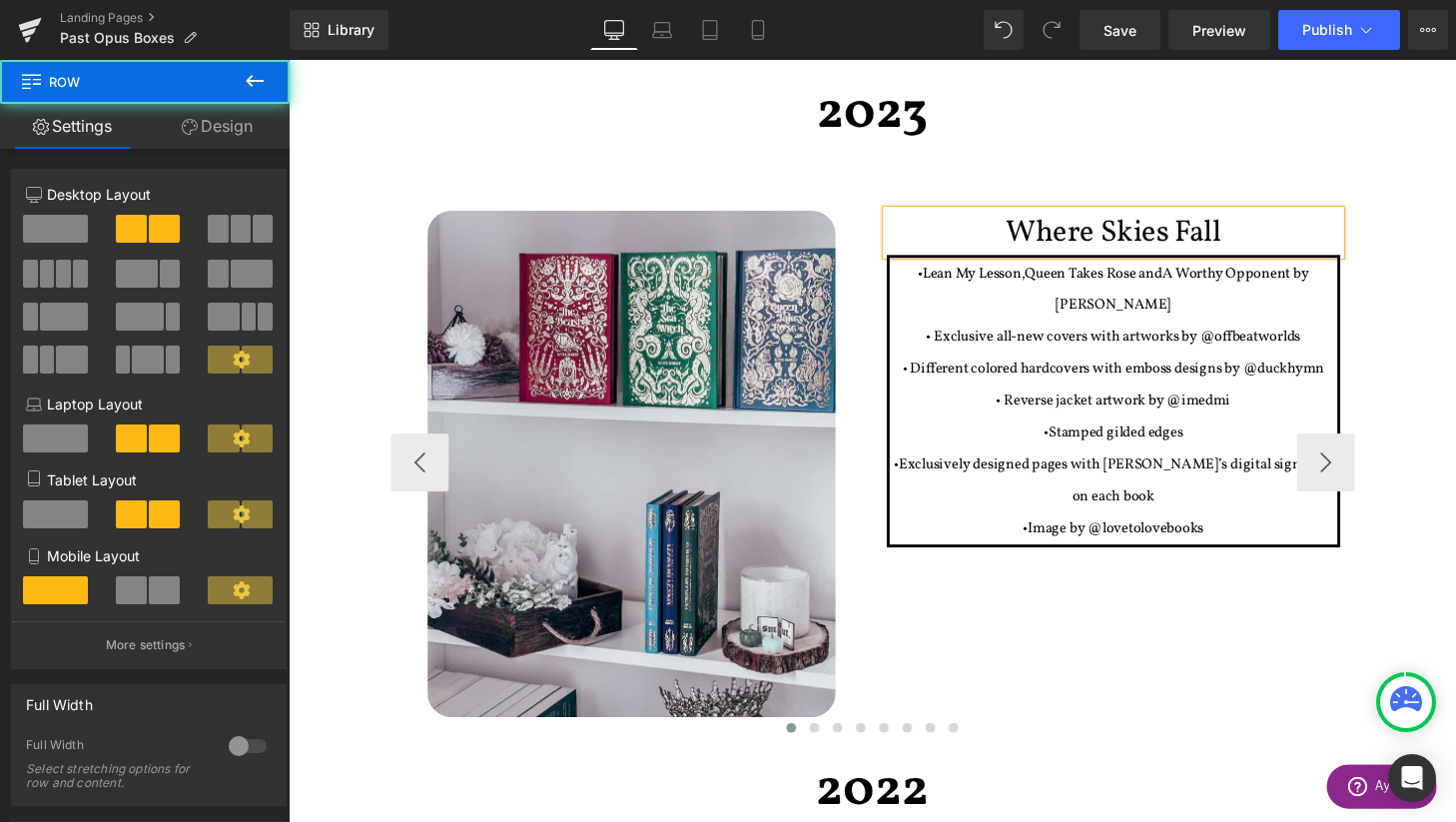 click on "Image         Where Skies Fall Heading         •Lean My Lesson,  Queen Takes [PERSON_NAME] and  A Worthy Opponent by [PERSON_NAME] • Exclusive all-new covers with artworks by @offbeatworlds • Different colored hardcovers with emboss designs by @duckhymn • Reverse jacket artwork by @imedmi •Stamped gilded edges •Exclusively designed pages with [PERSON_NAME]’s digital signature on each book •Image by @lovetolovebooks Text Block         Row" at bounding box center (893, 468) 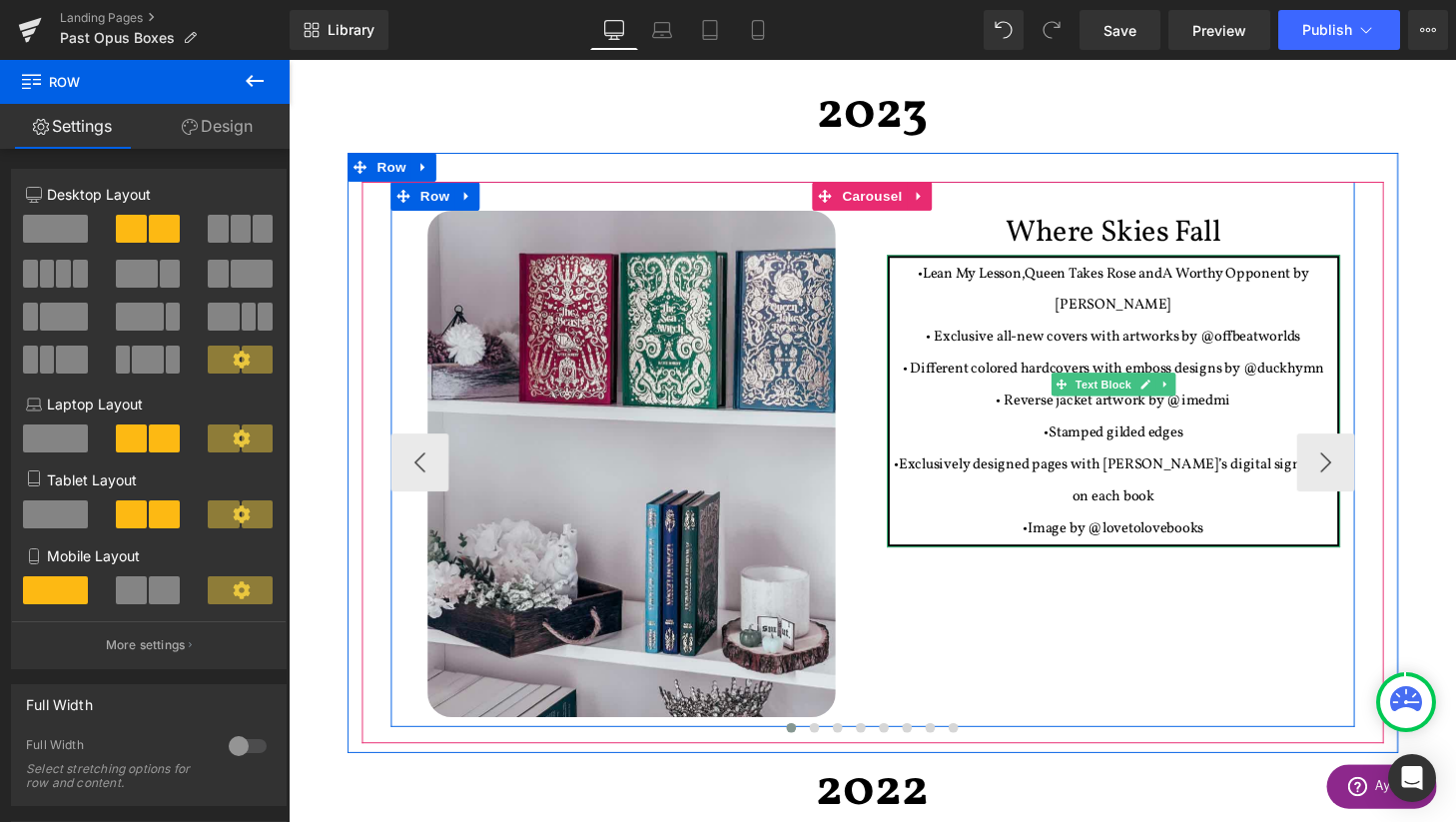 click on "•Image by @lovetolovebooks" at bounding box center [1141, 544] 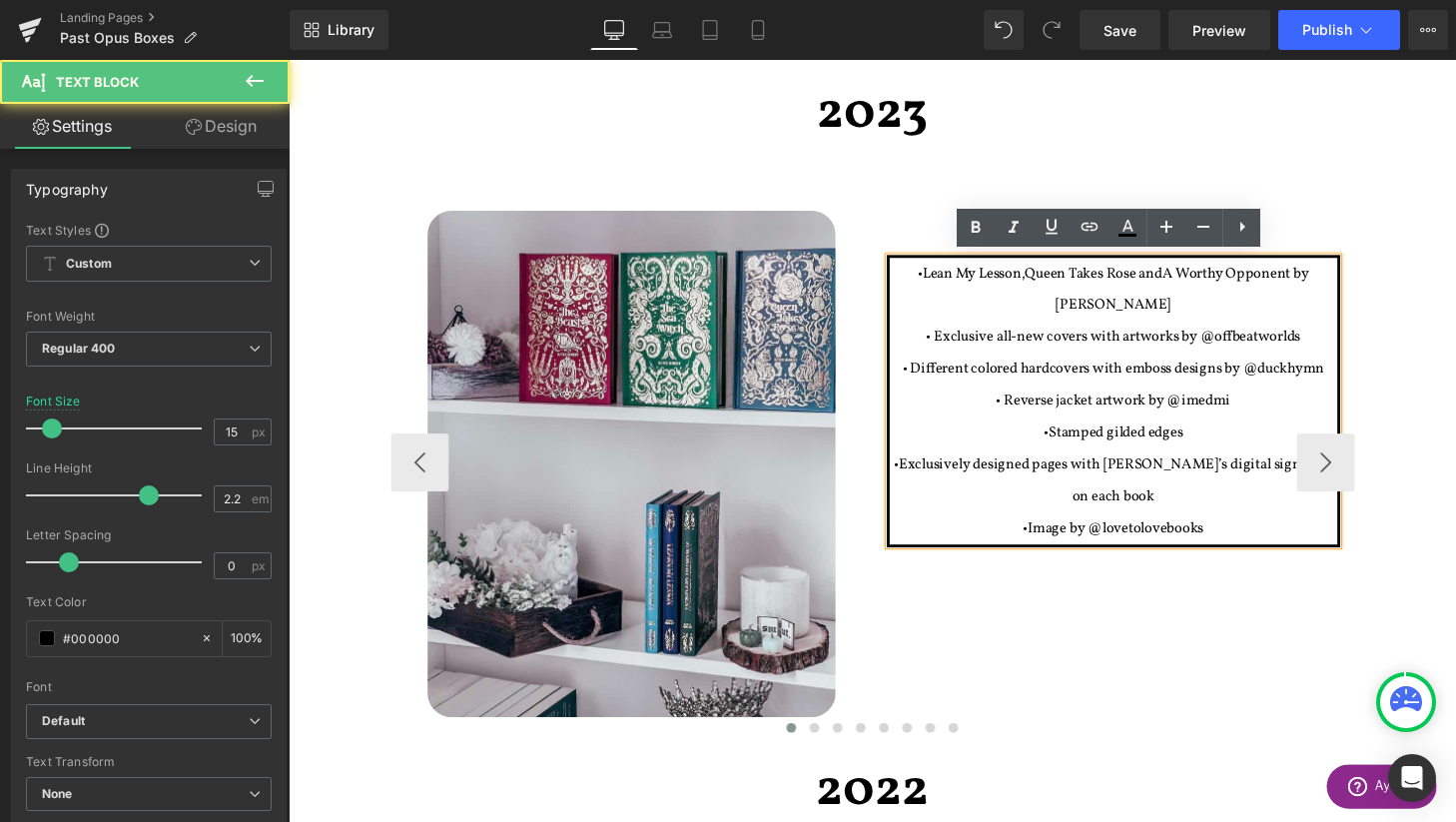click on "•Image by @lovetolovebooks" at bounding box center (1141, 544) 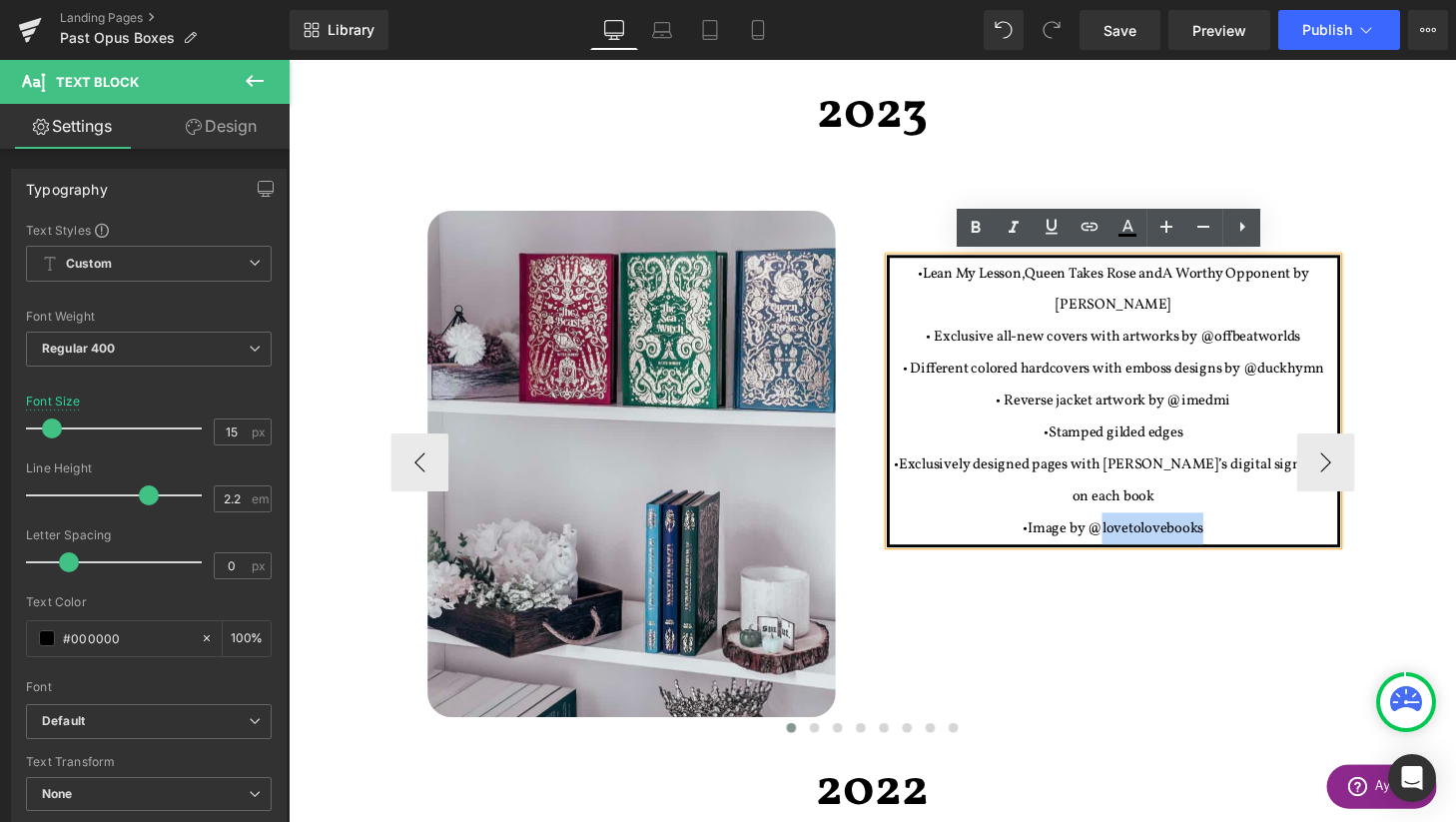 drag, startPoint x: 1242, startPoint y: 511, endPoint x: 1129, endPoint y: 512, distance: 113.004425 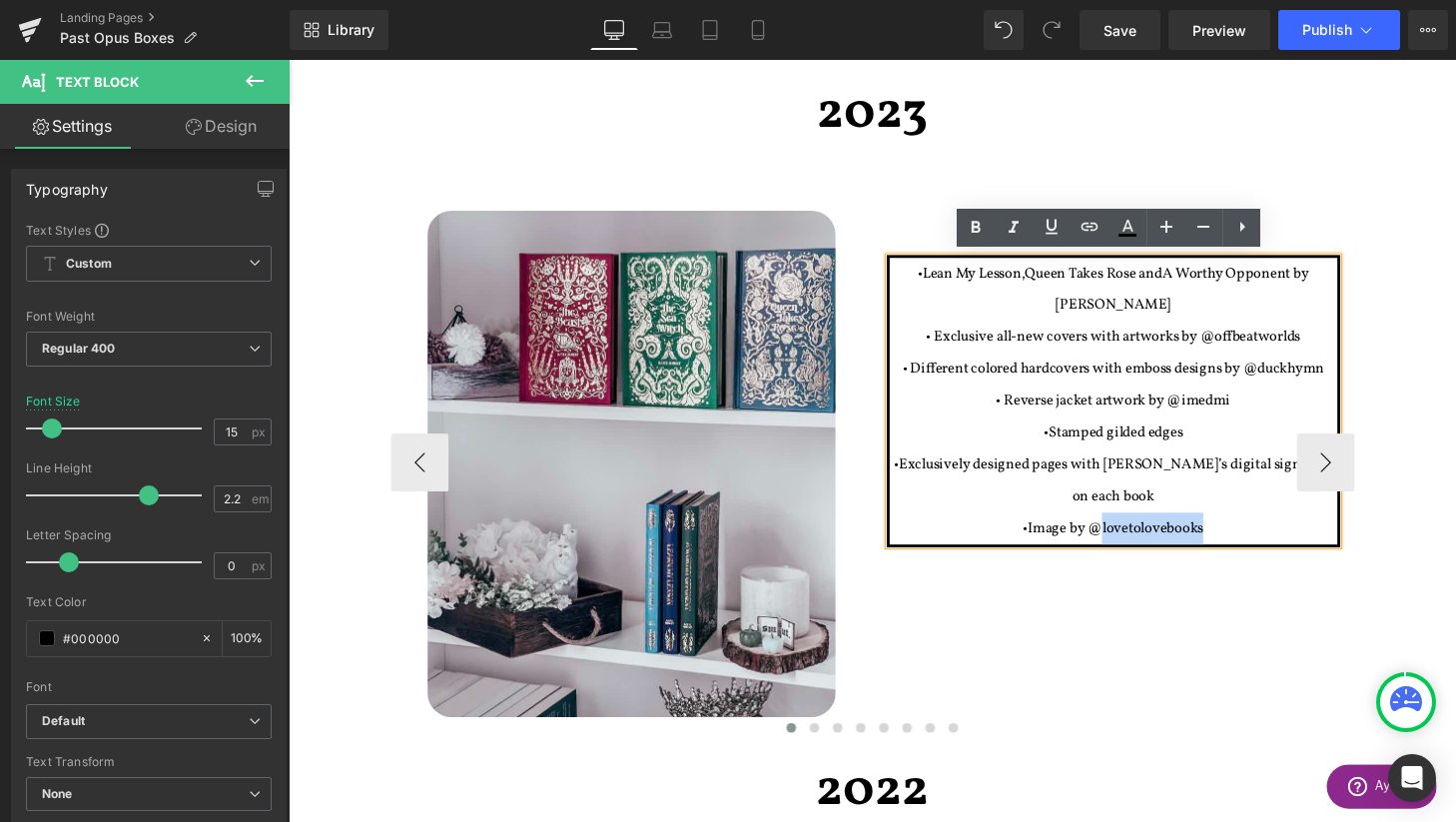 click on "•Image by @lovetolovebooks" at bounding box center (1142, 544) 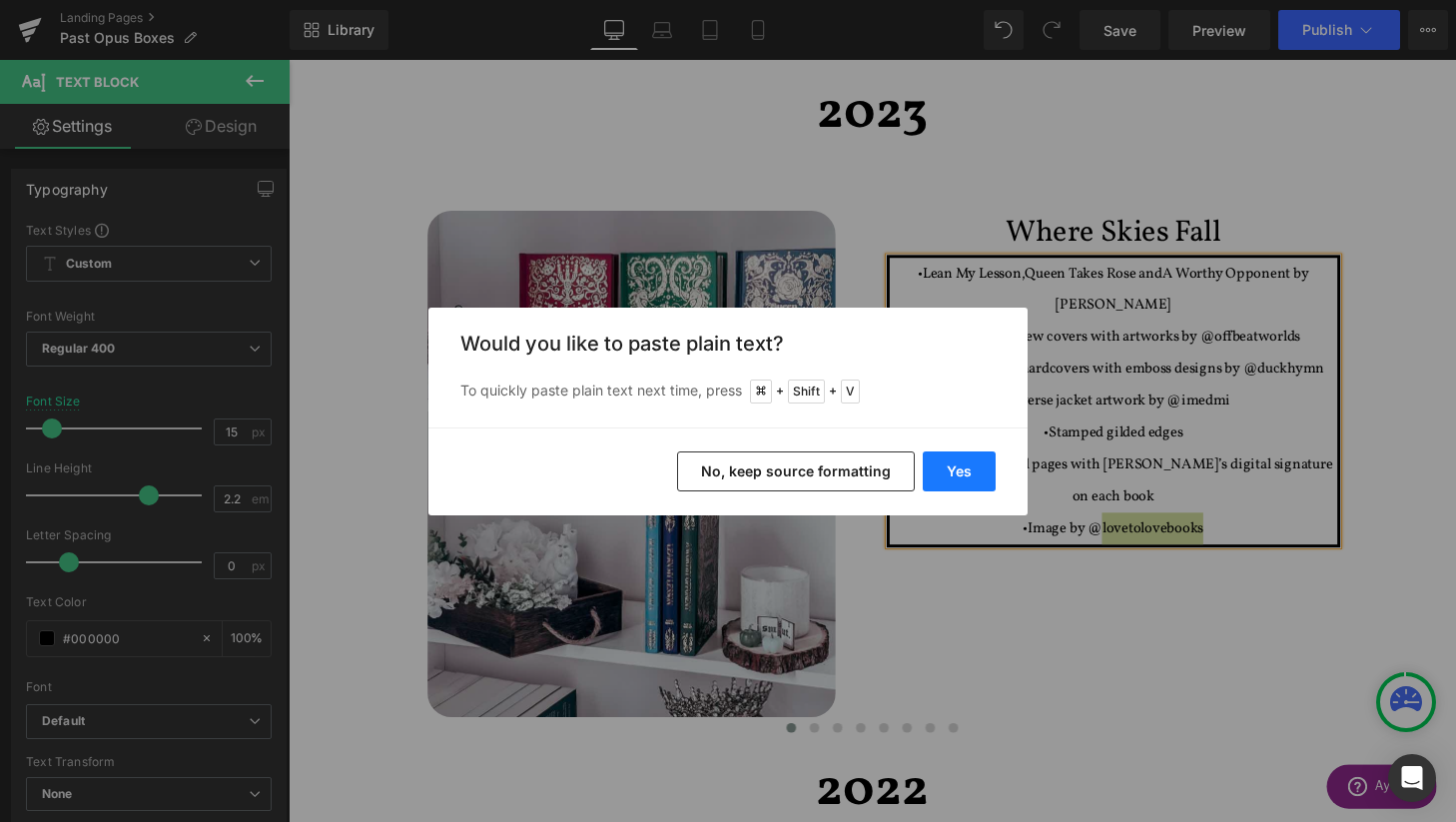 click on "Yes" at bounding box center [959, 471] 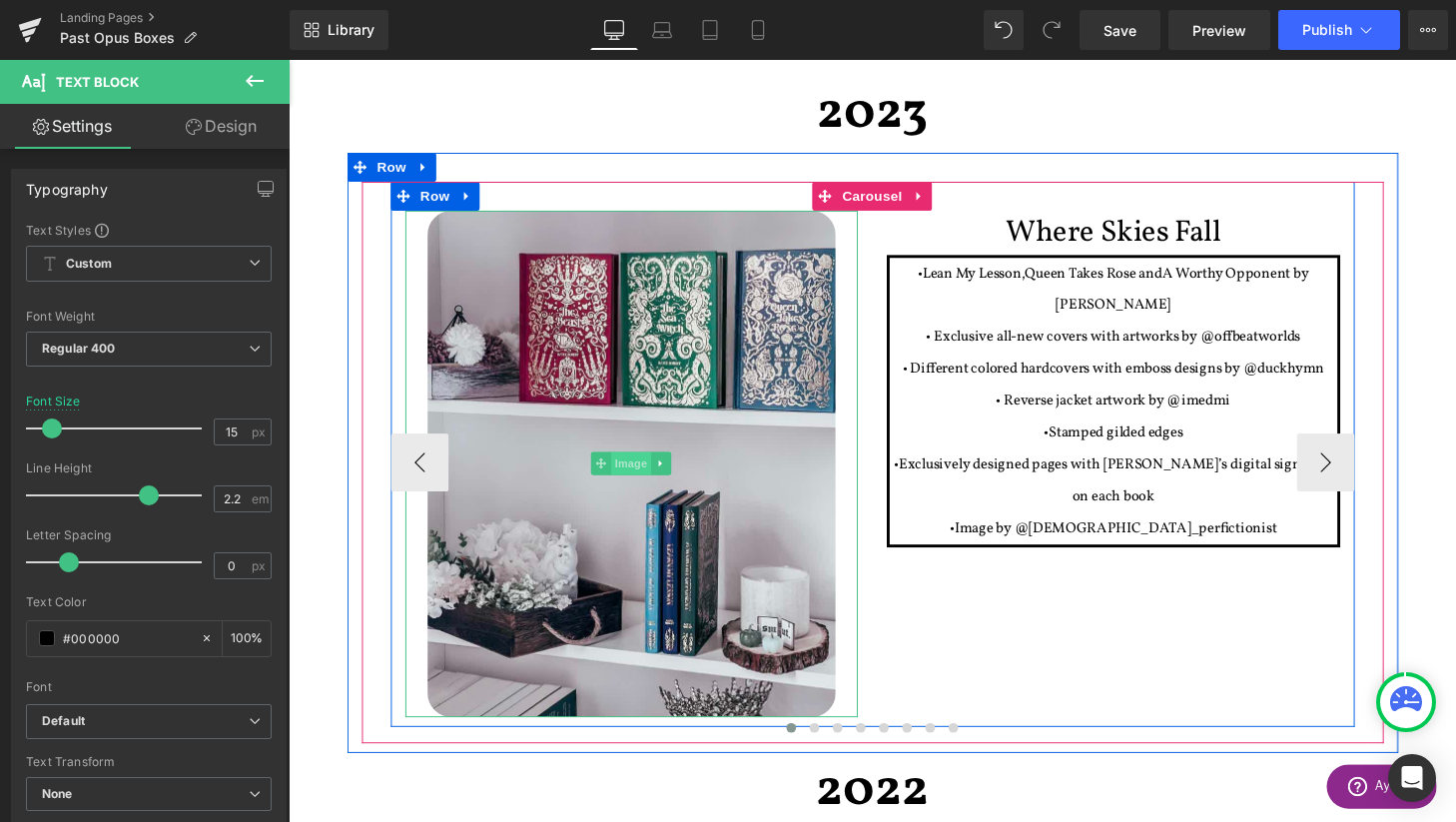 click on "Image" at bounding box center (643, 477) 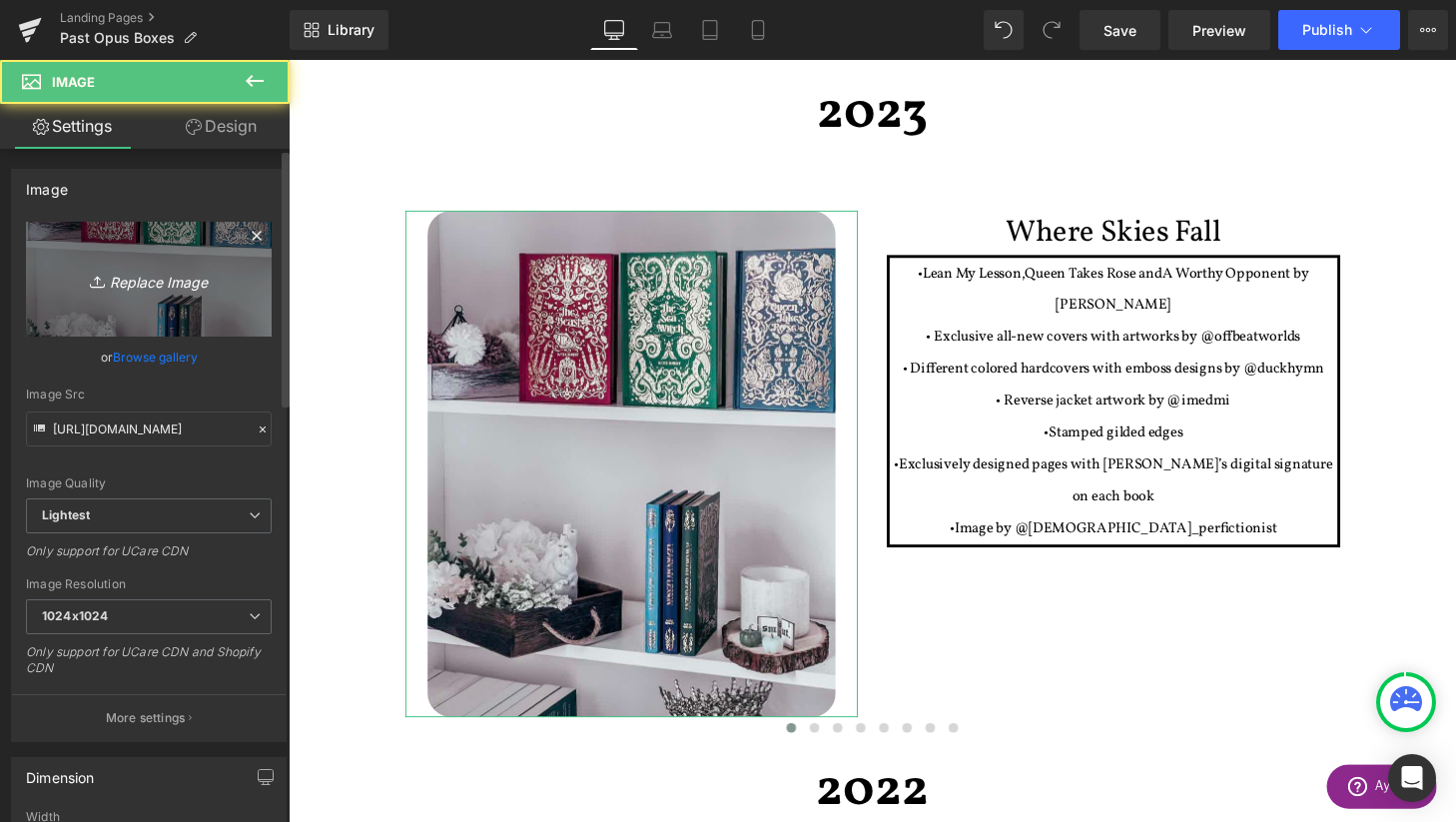 click on "Replace Image" at bounding box center [149, 279] 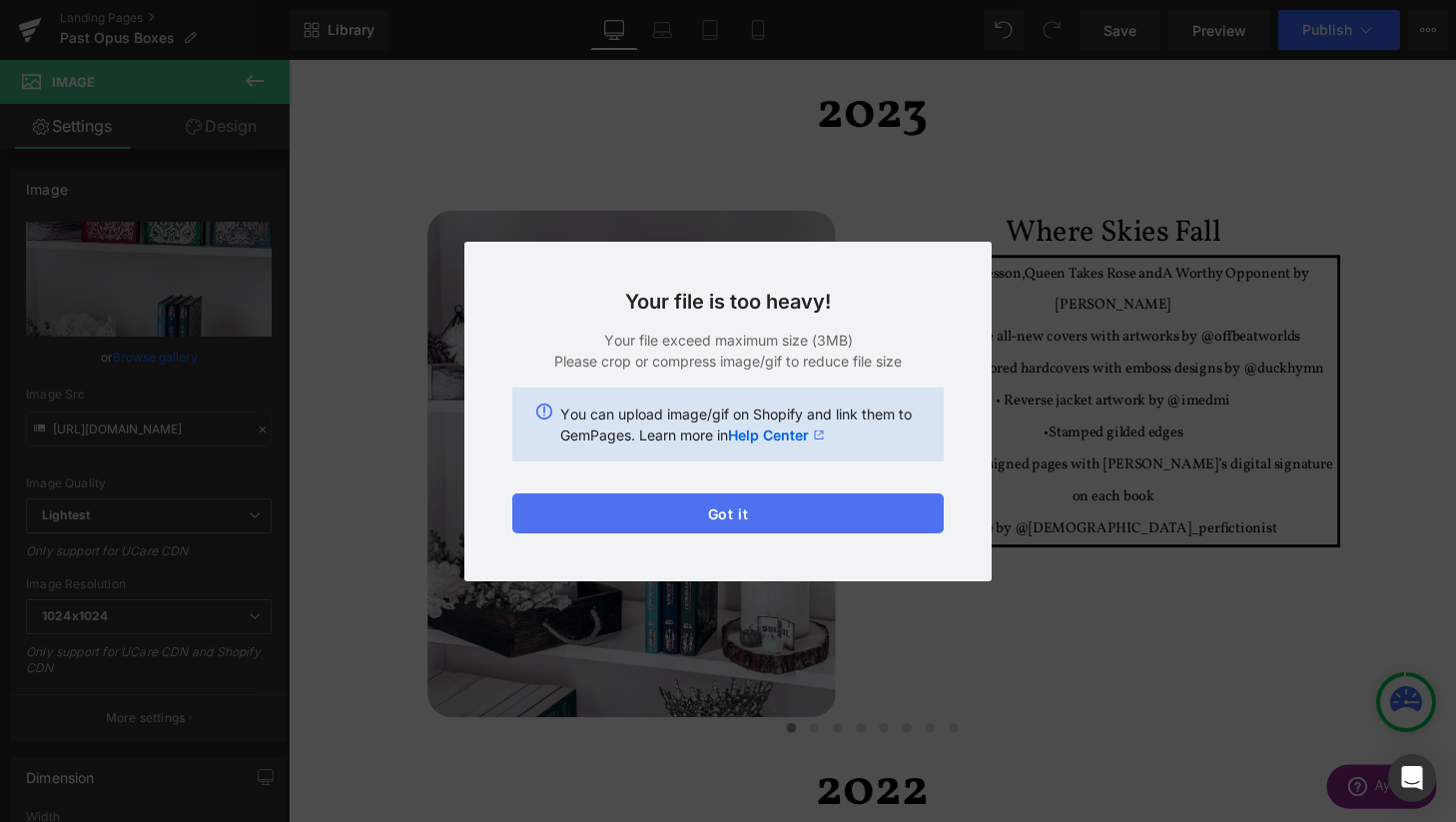 click on "Got it" at bounding box center [728, 513] 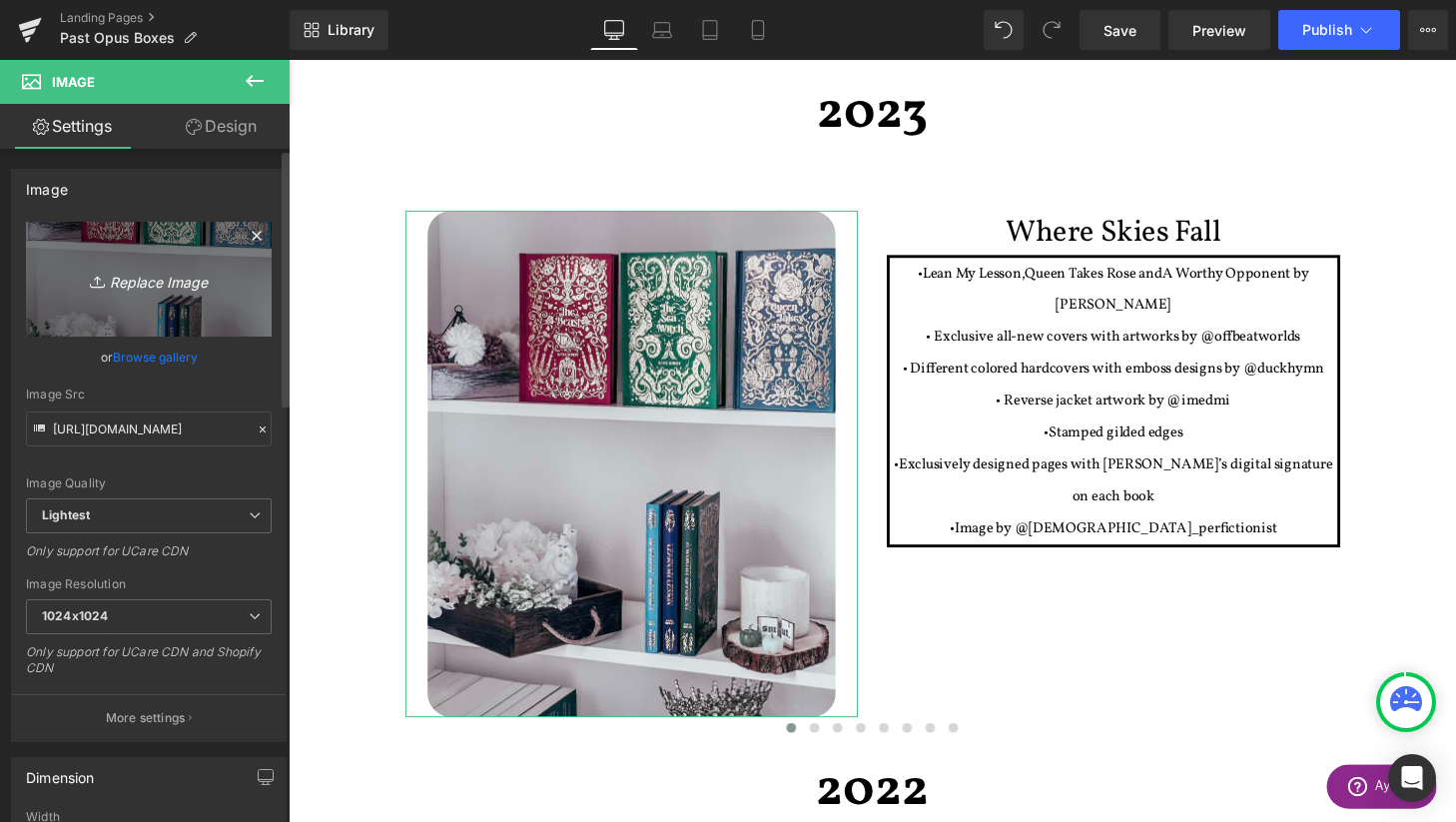 click on "Replace Image" at bounding box center [149, 279] 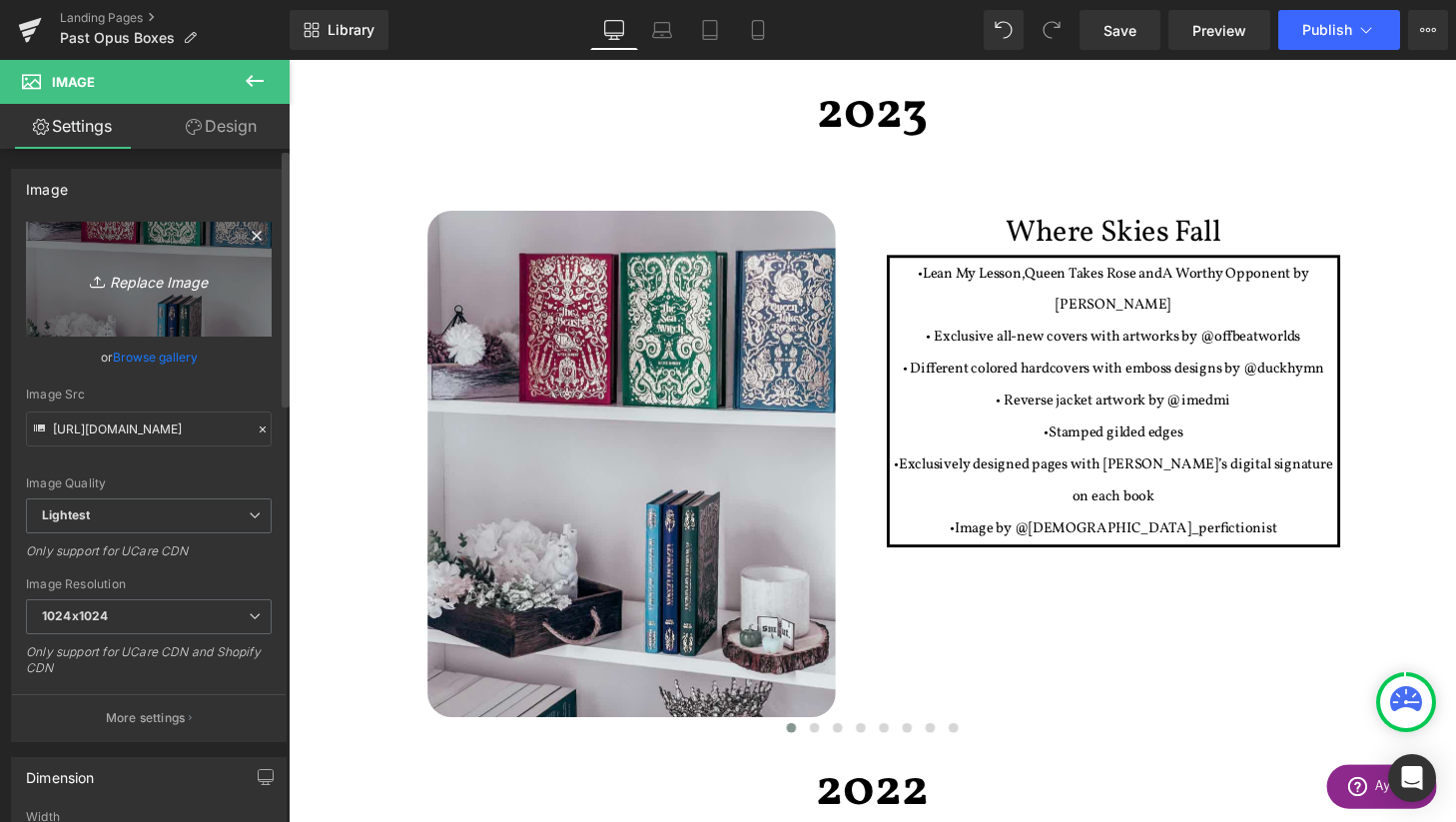 type on "C:\fakepath\Captura de pantalla [DATE] a las 16.30.55 copia.png" 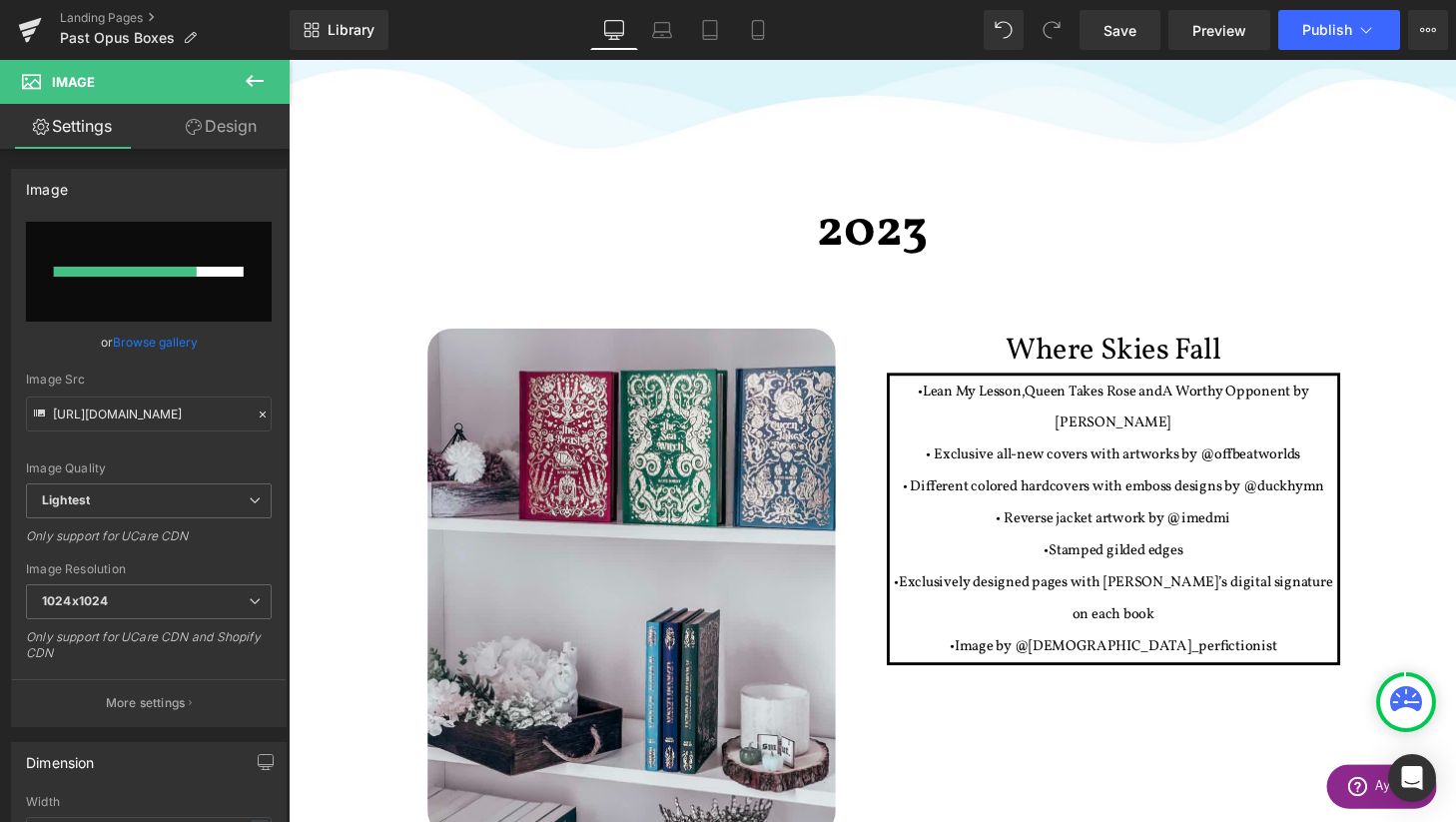 scroll, scrollTop: 535, scrollLeft: 0, axis: vertical 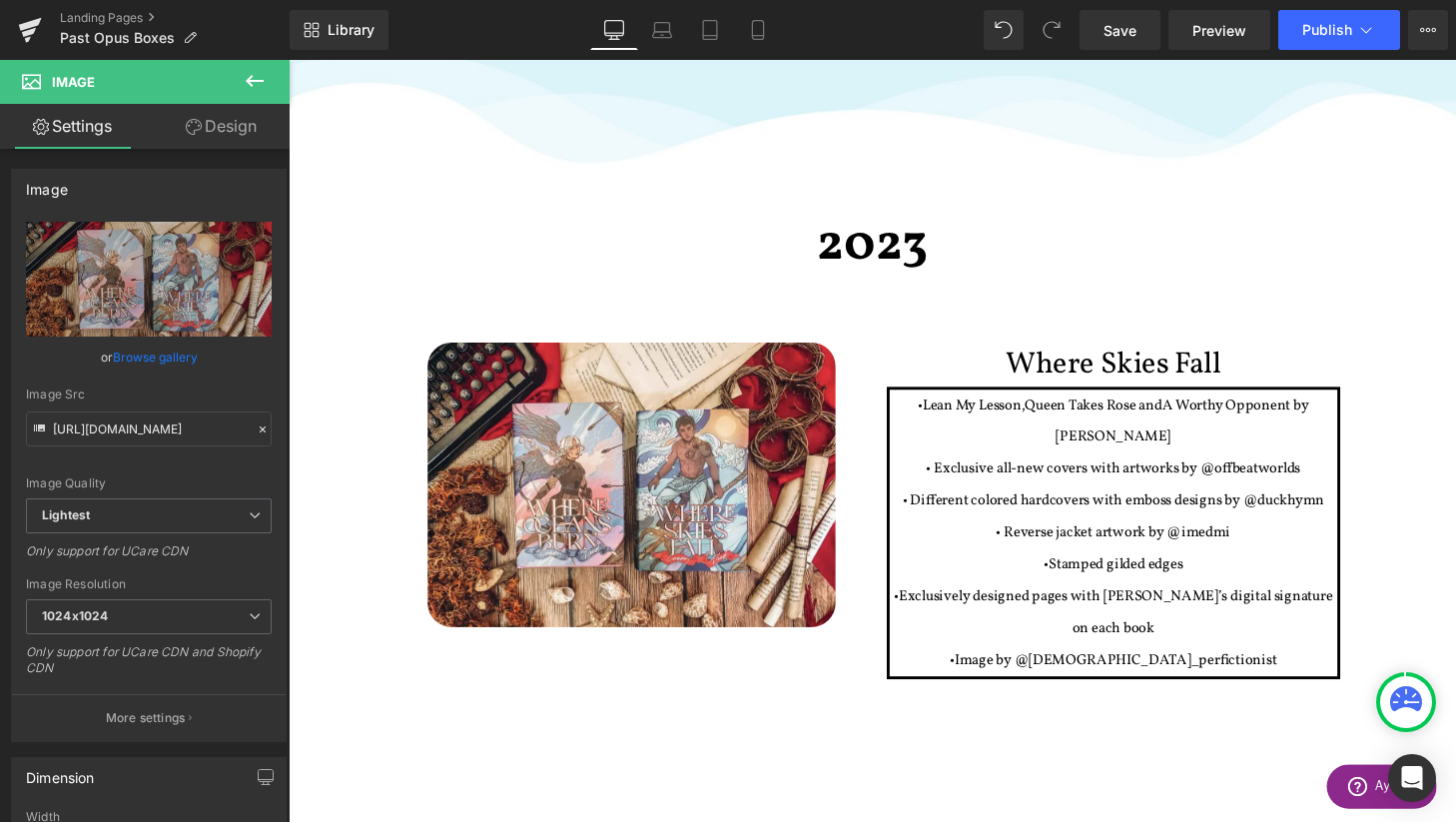 type on "[URL][DOMAIN_NAME]" 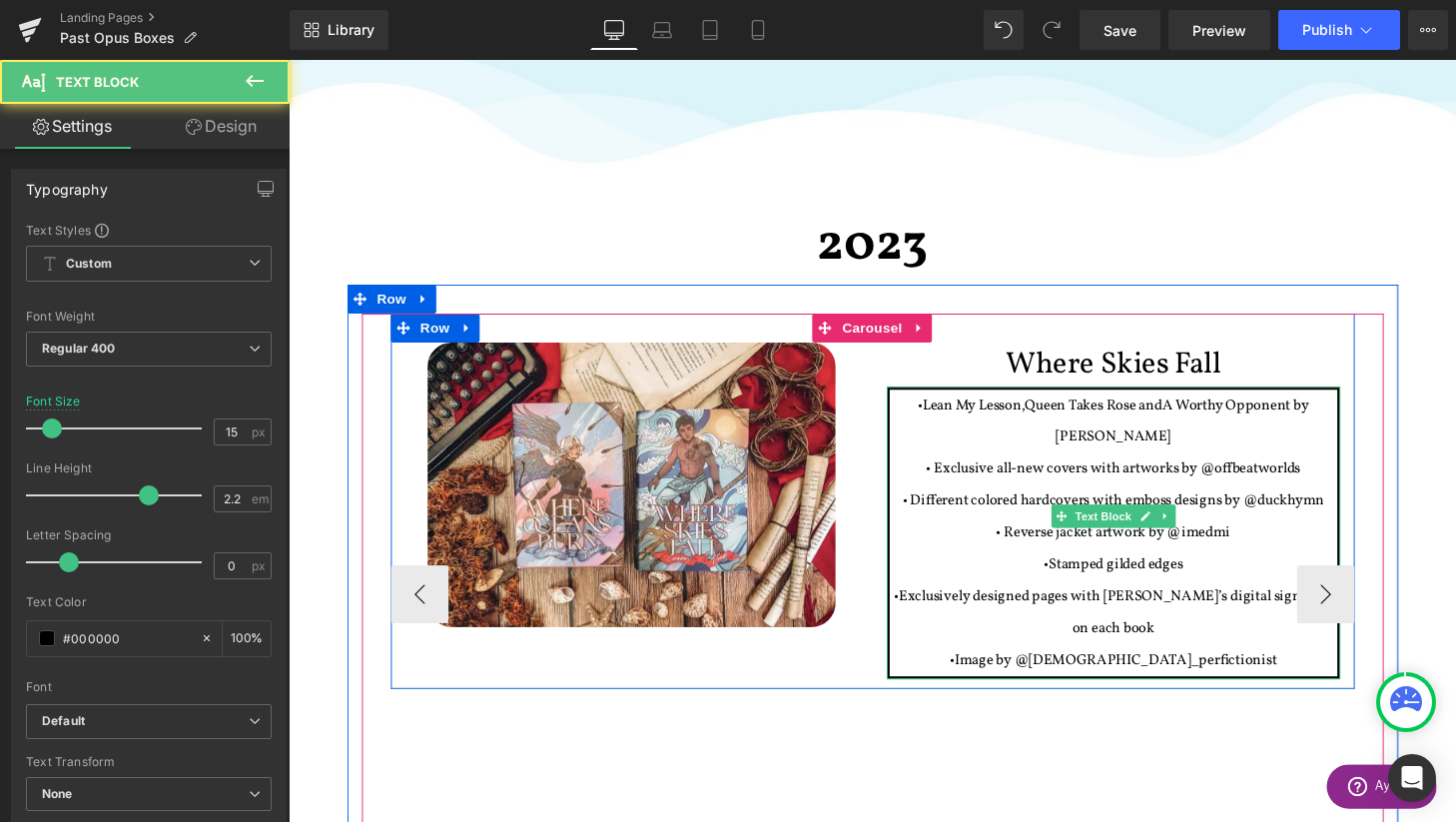 click on "• Exclusive all-new covers with artworks by @offbeatworlds" at bounding box center (1142, 483) 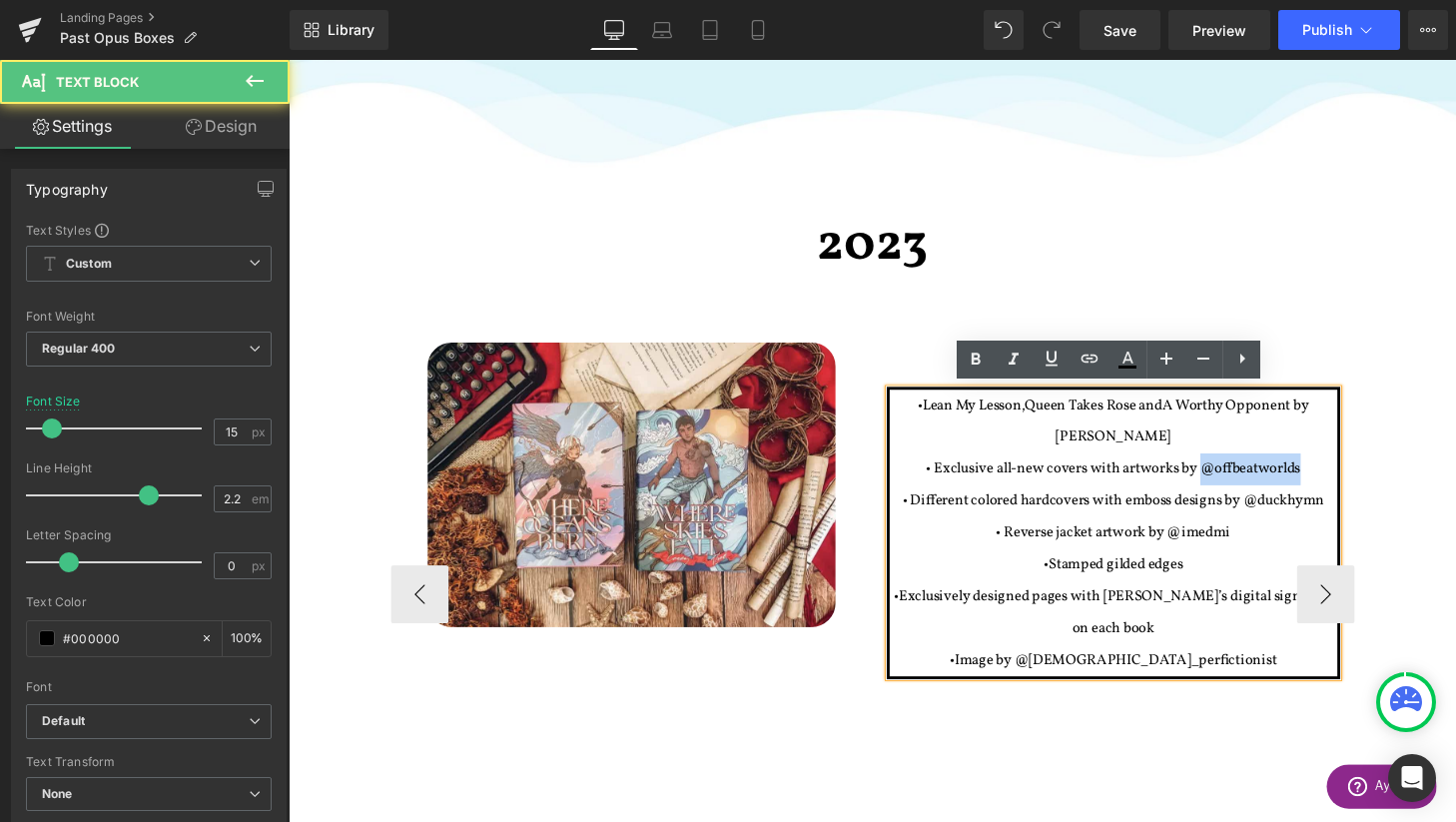 drag, startPoint x: 1234, startPoint y: 481, endPoint x: 1344, endPoint y: 482, distance: 110.00455 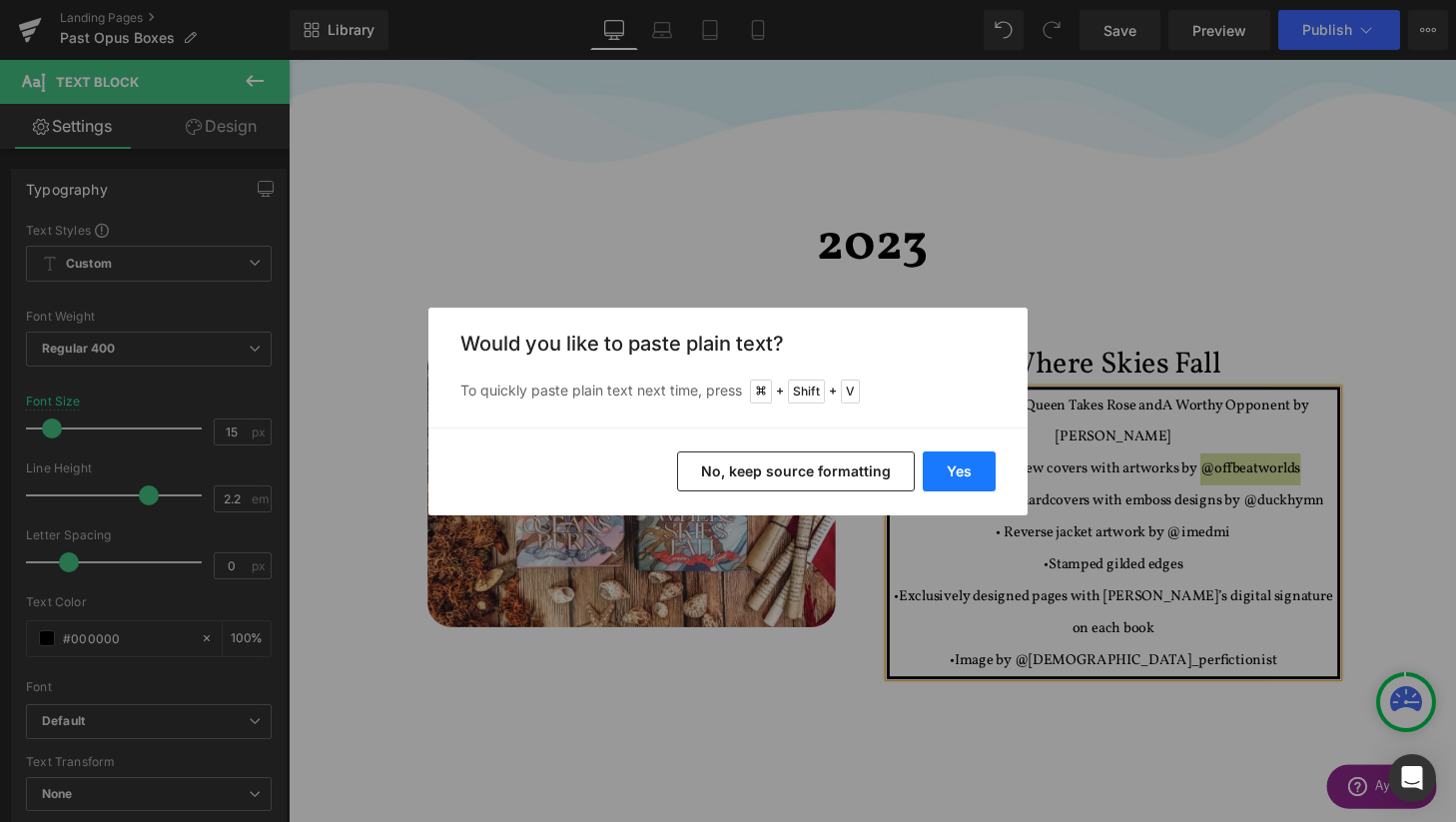 click on "Yes" at bounding box center (959, 471) 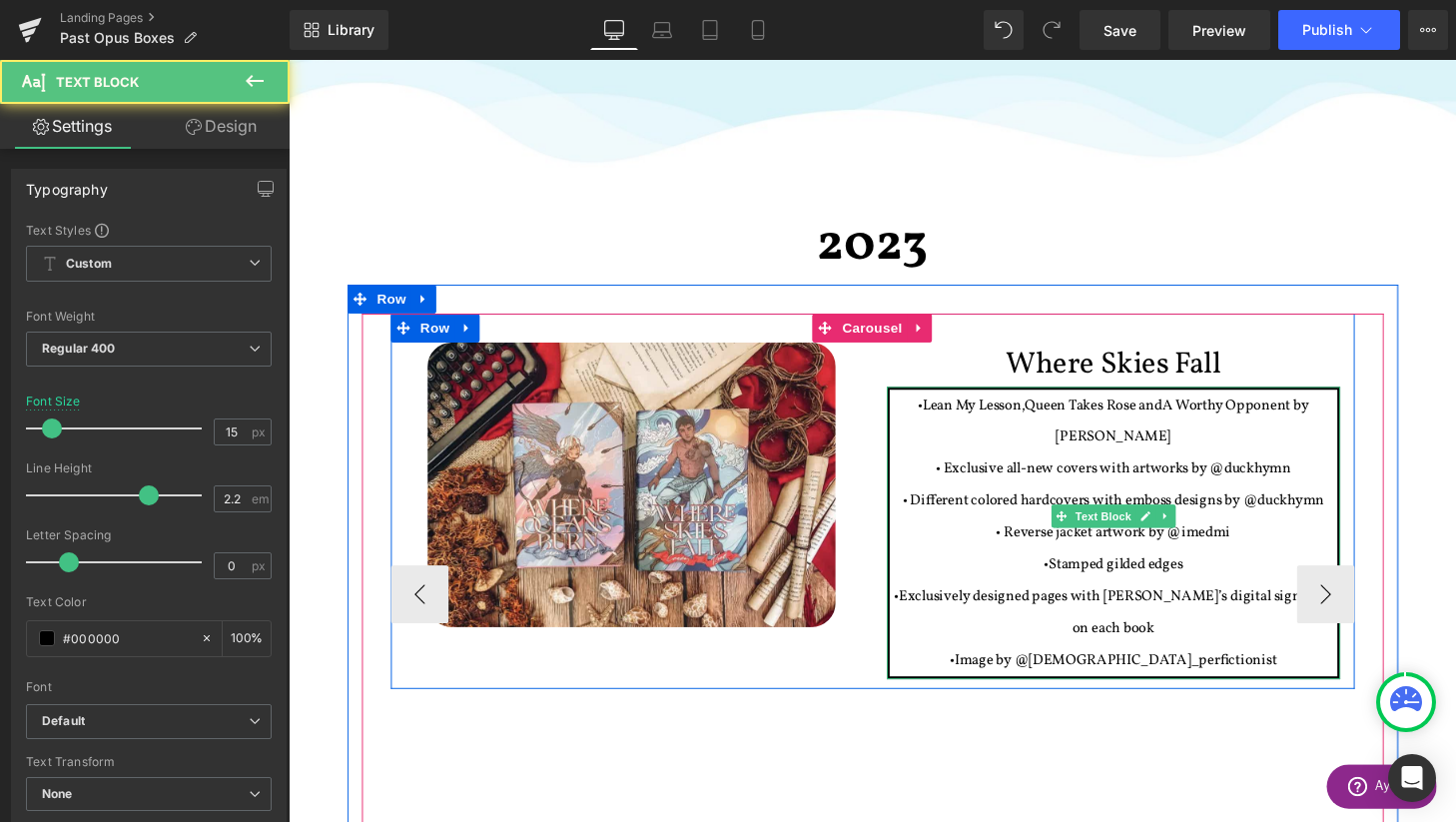 click on "• Exclusive all-new covers with artworks by @duckhymn" at bounding box center [1142, 483] 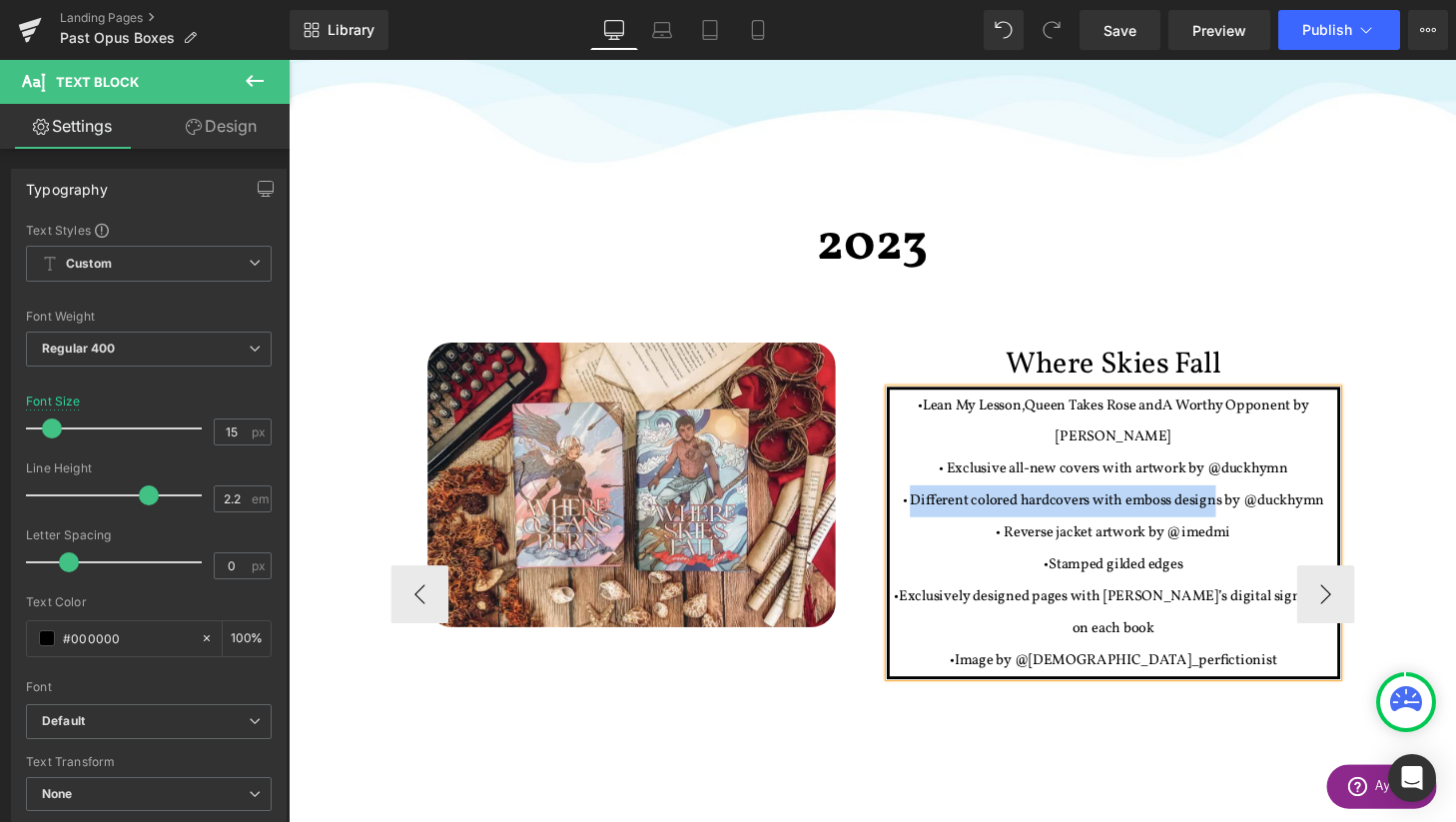 drag, startPoint x: 933, startPoint y: 513, endPoint x: 1251, endPoint y: 516, distance: 318.0142 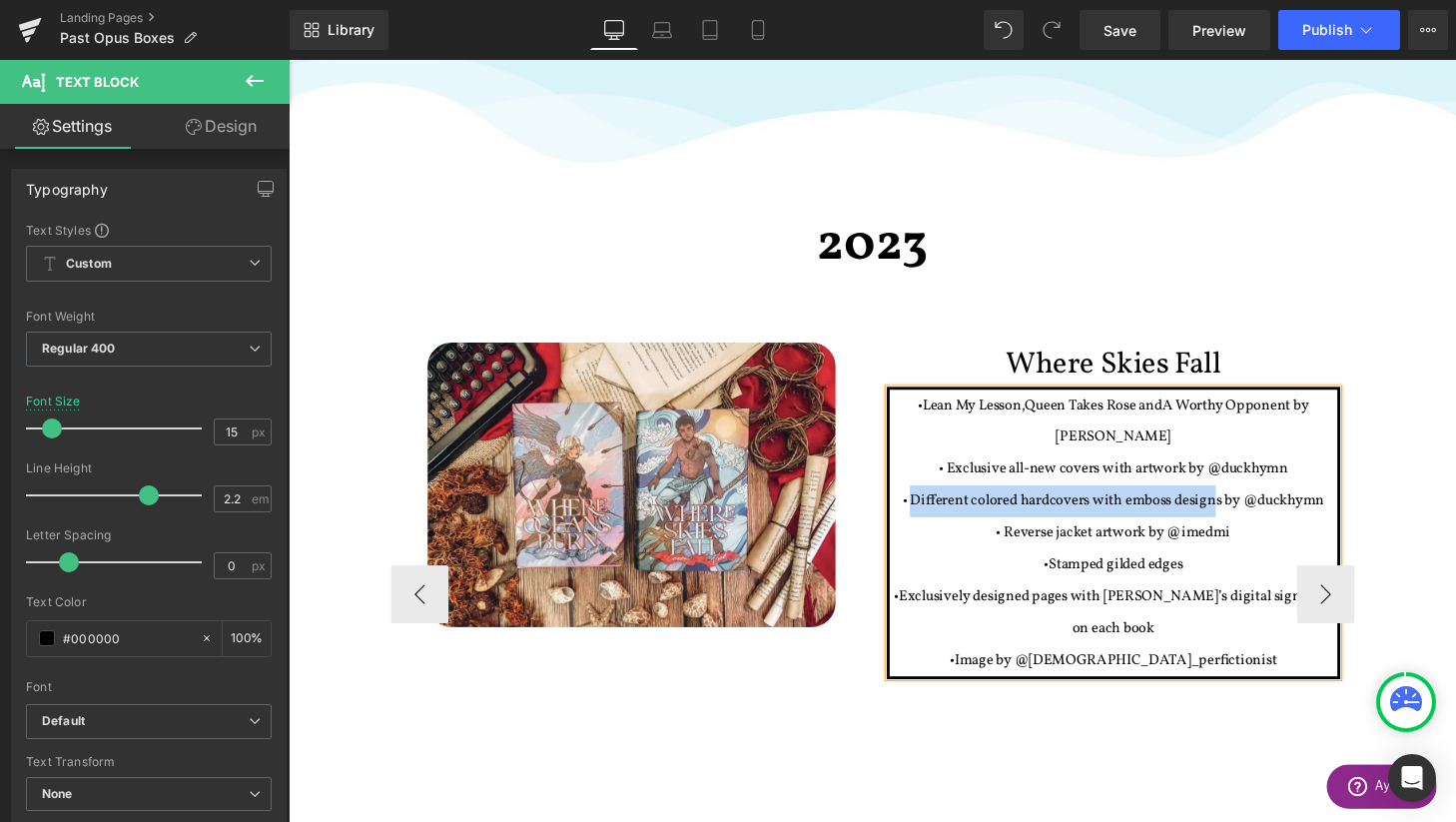 click on "• Different colored hardcovers with emboss designs by @duckhymn" at bounding box center [1142, 516] 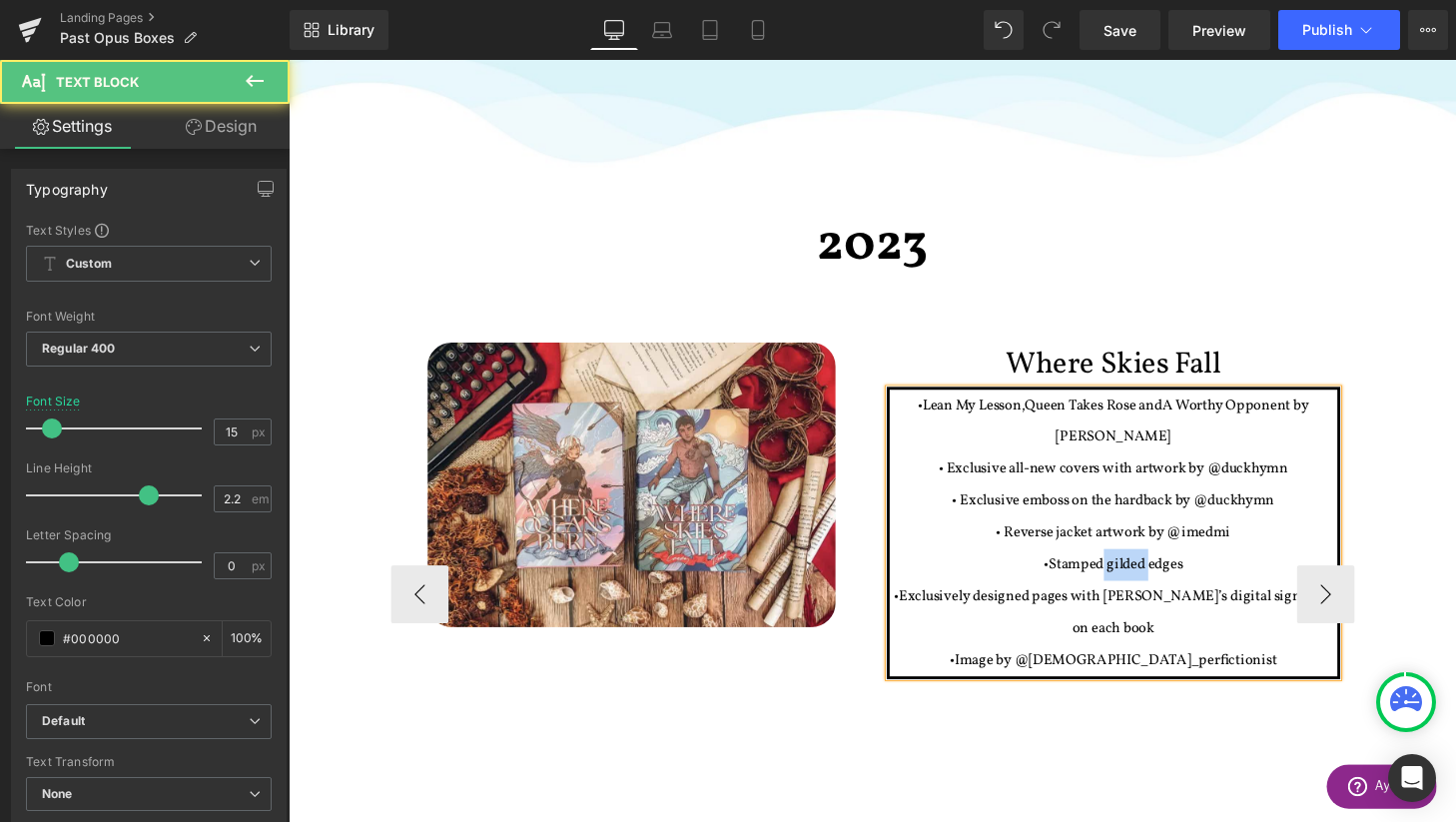 drag, startPoint x: 1178, startPoint y: 581, endPoint x: 1132, endPoint y: 580, distance: 46.010868 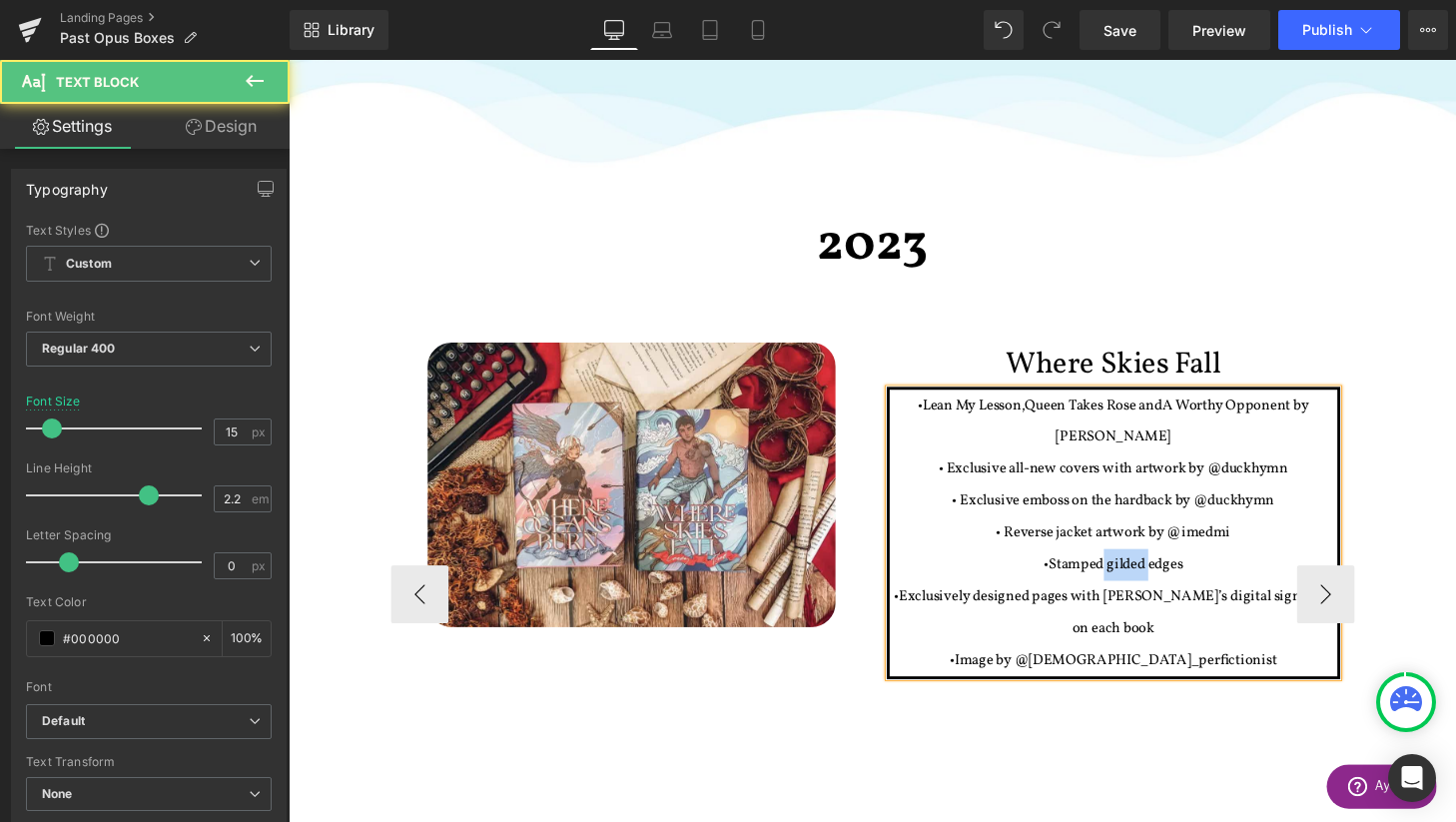 click on "•Stamped gilded edges" at bounding box center (1142, 582) 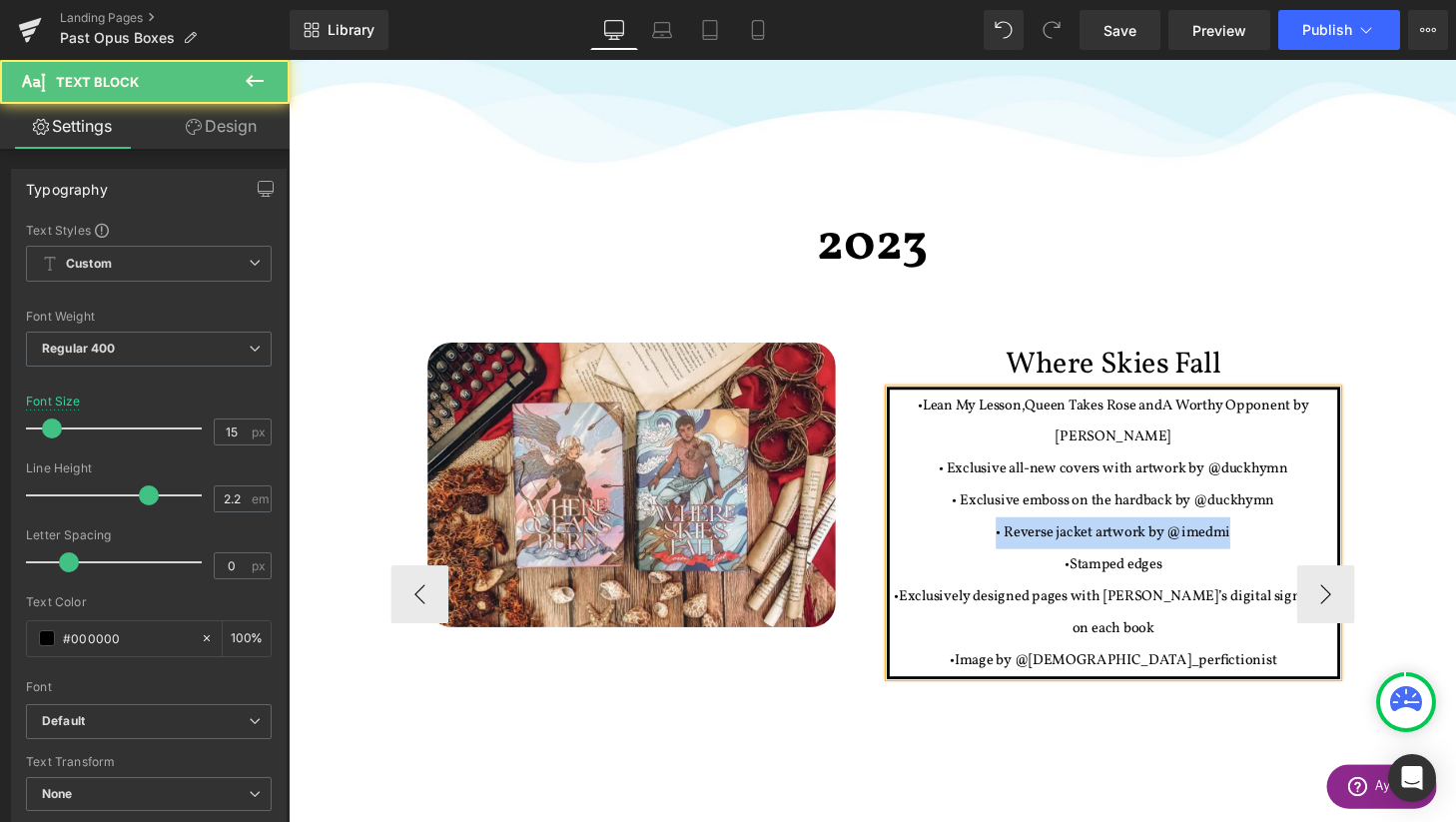 drag, startPoint x: 1286, startPoint y: 550, endPoint x: 1003, endPoint y: 547, distance: 283.0159 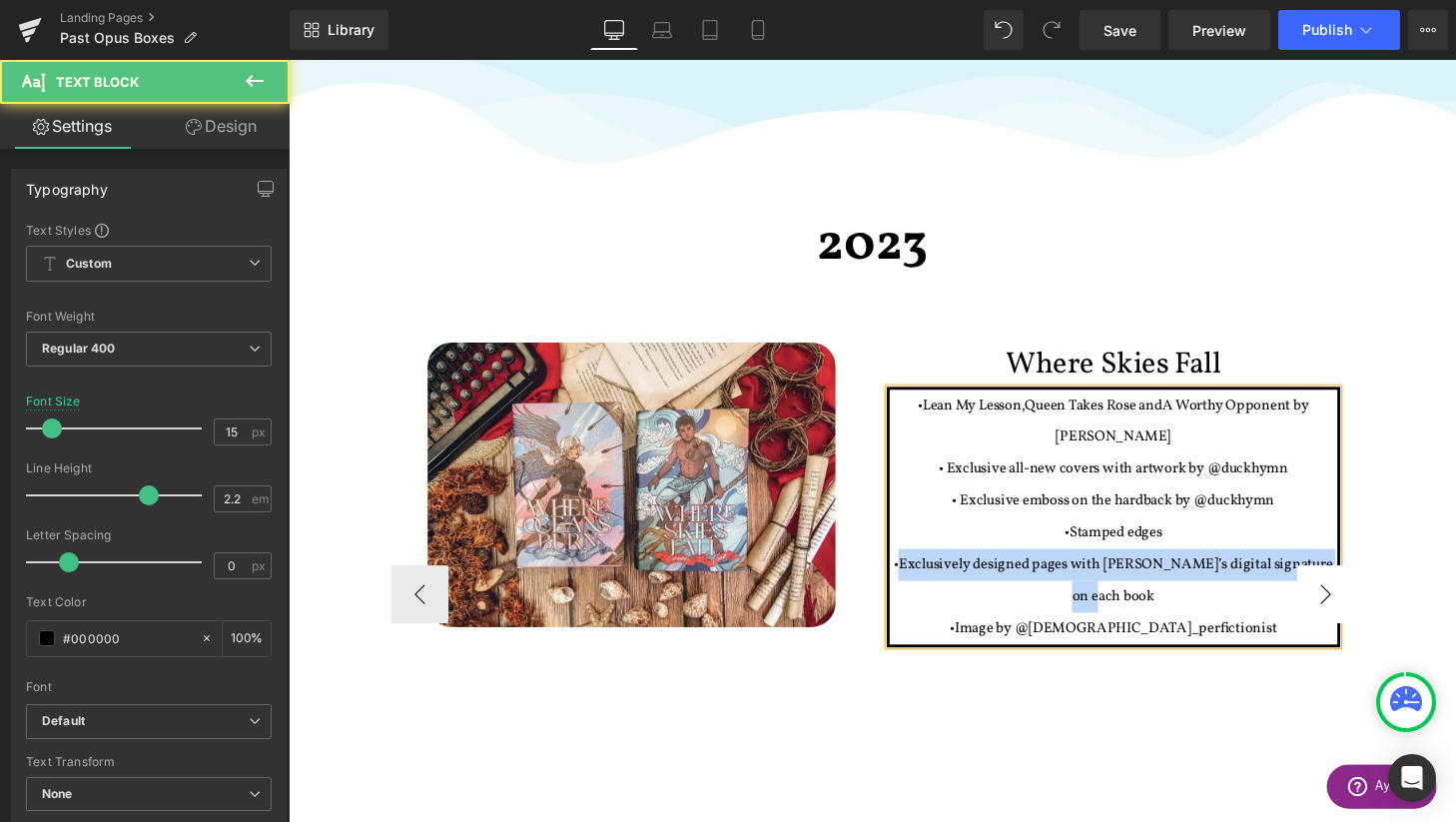 drag, startPoint x: 918, startPoint y: 579, endPoint x: 1382, endPoint y: 587, distance: 464.06896 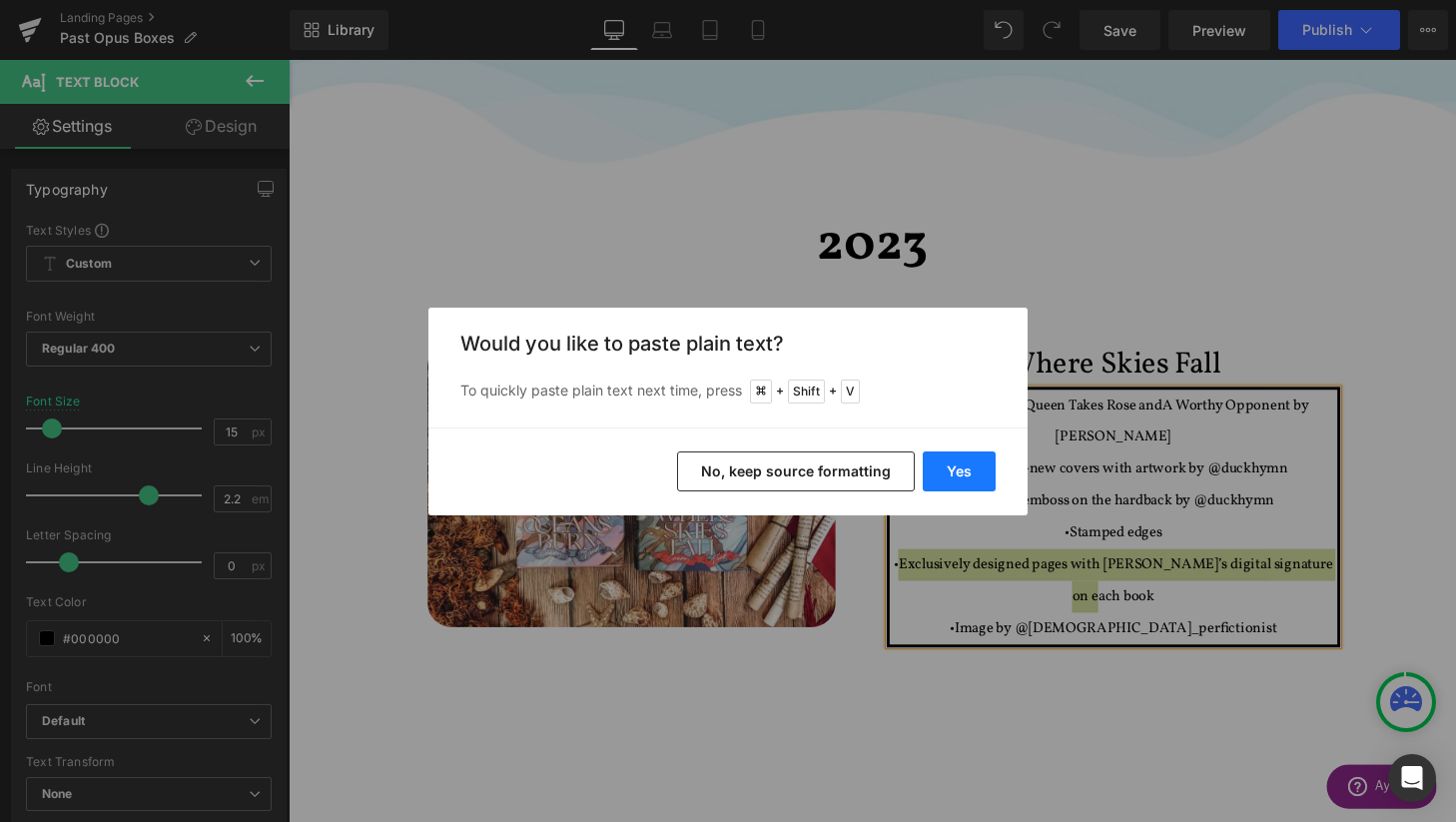 click on "Yes" at bounding box center [959, 471] 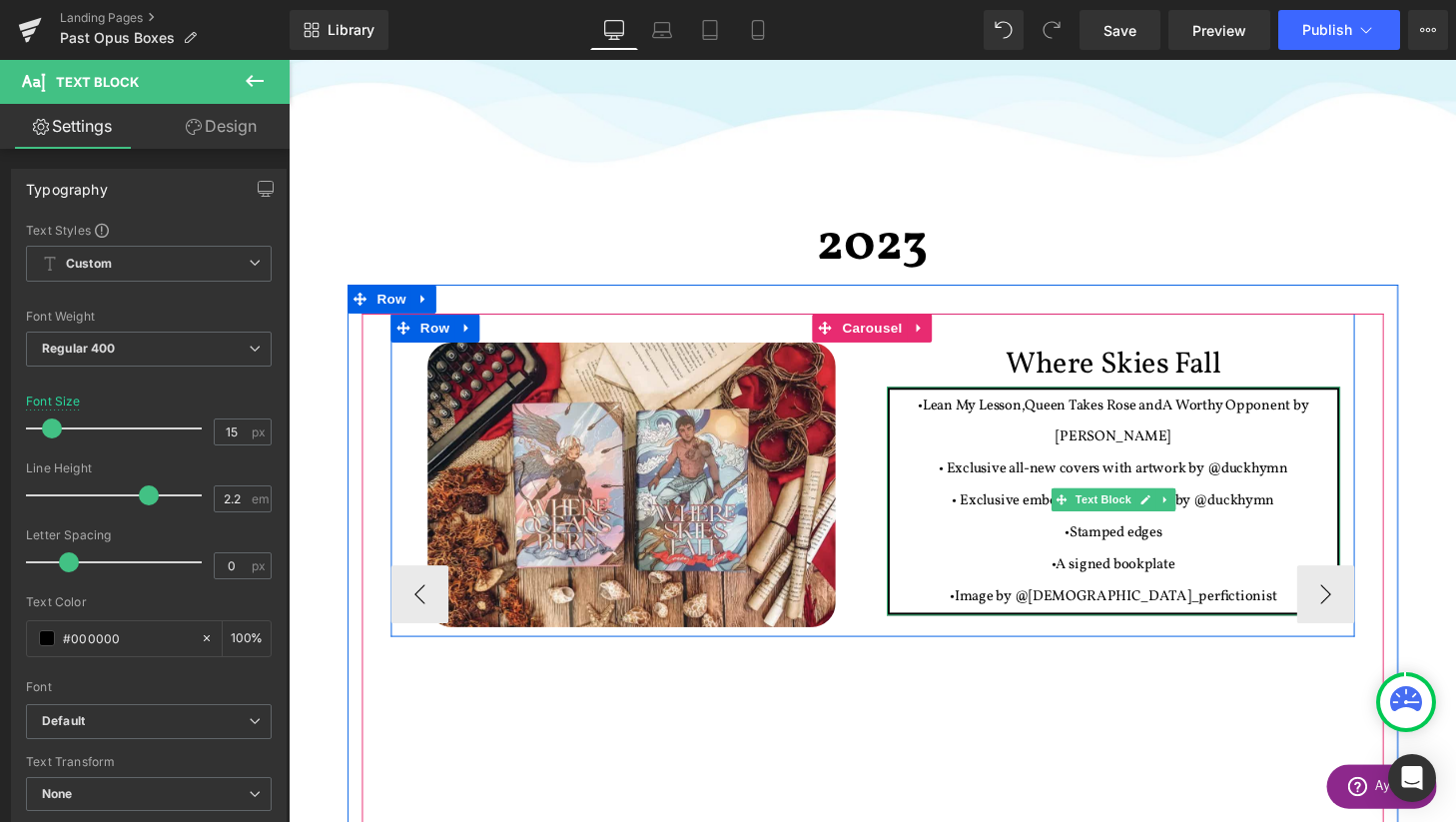 click on "•A signed bookplate" at bounding box center (1142, 582) 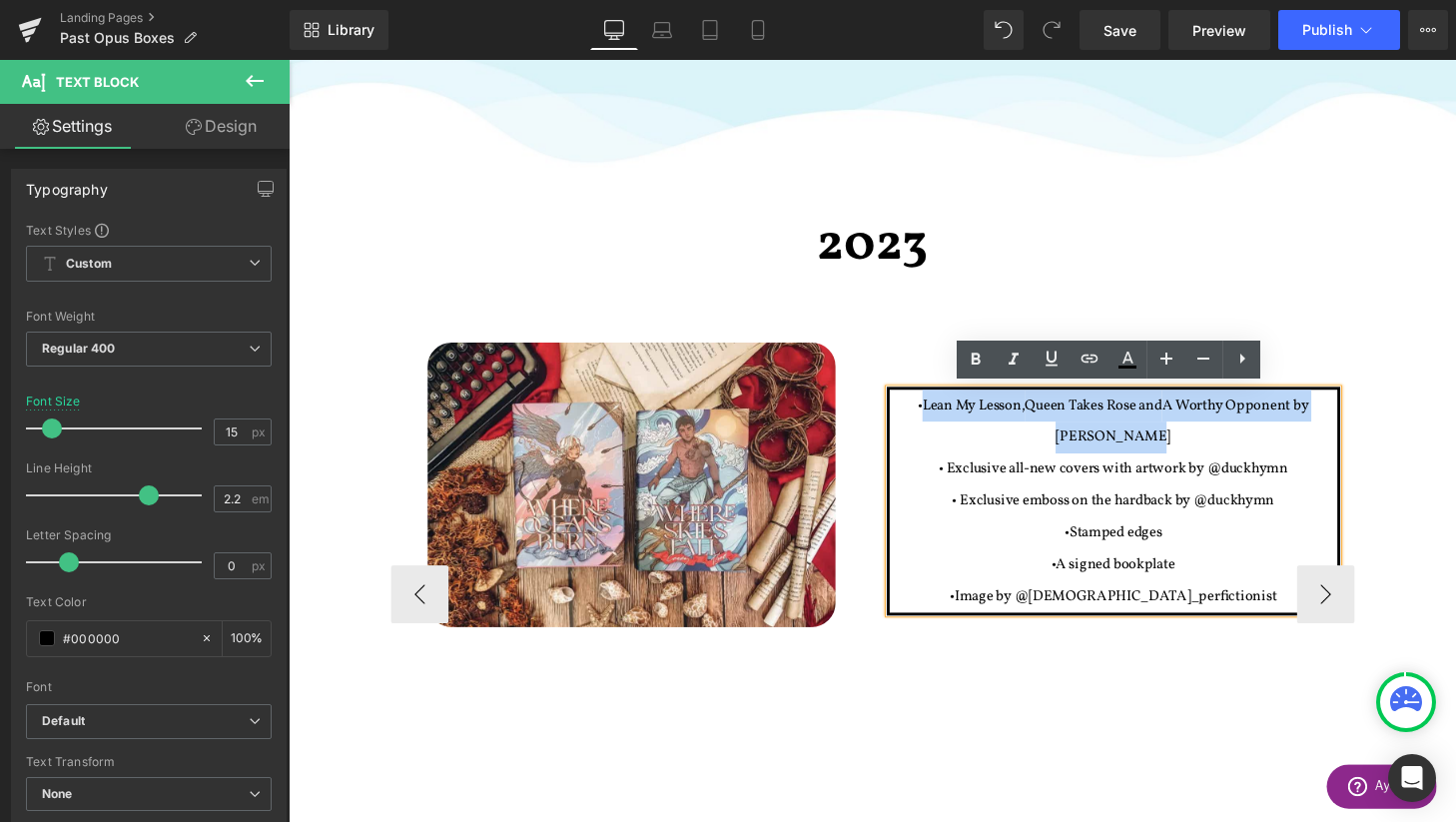 drag, startPoint x: 922, startPoint y: 411, endPoint x: 1290, endPoint y: 437, distance: 368.91733 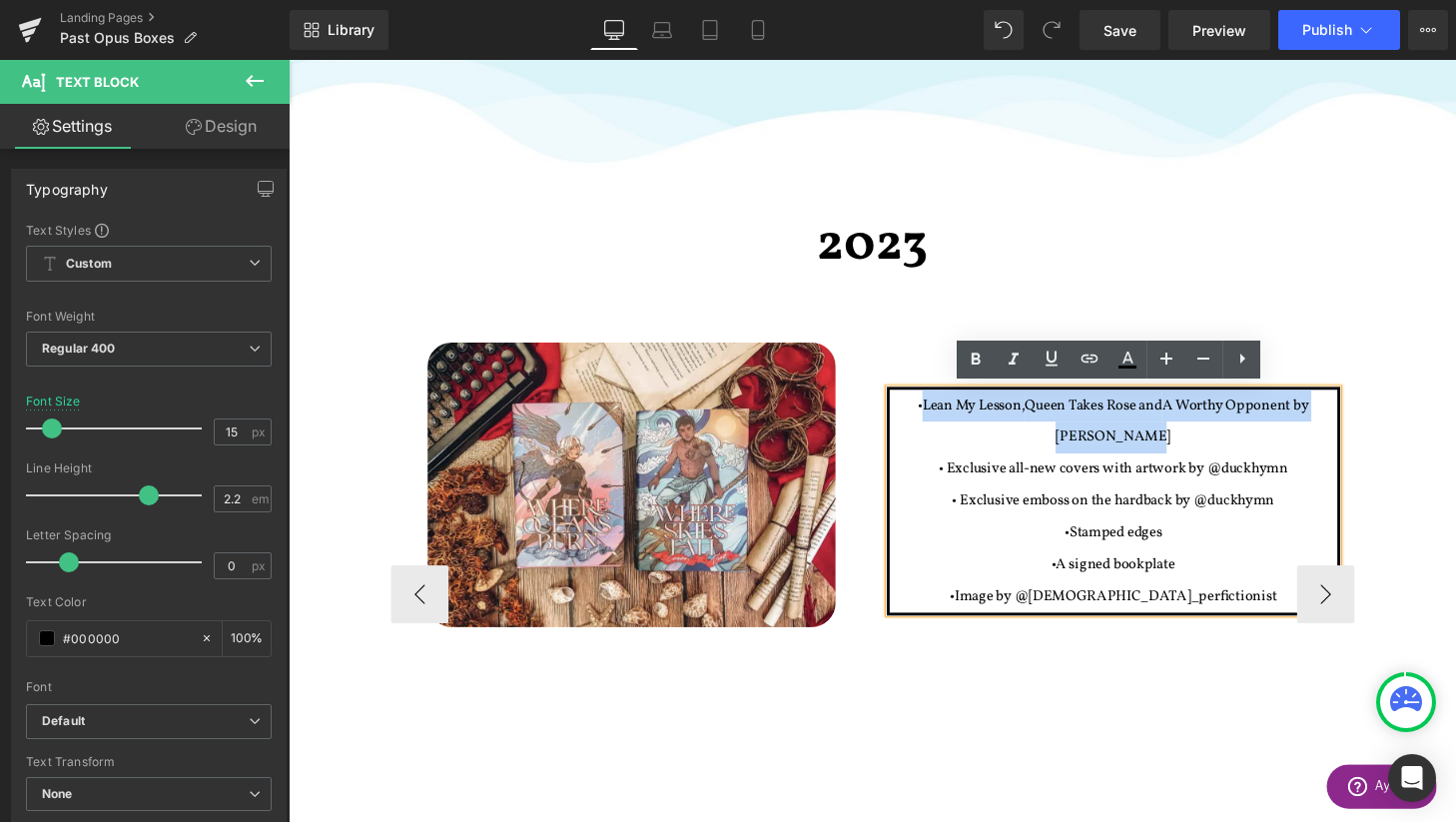 click on "•Lean My Lesson,  Queen Takes [PERSON_NAME] and  A Worthy Opponent by [PERSON_NAME]" at bounding box center (1142, 434) 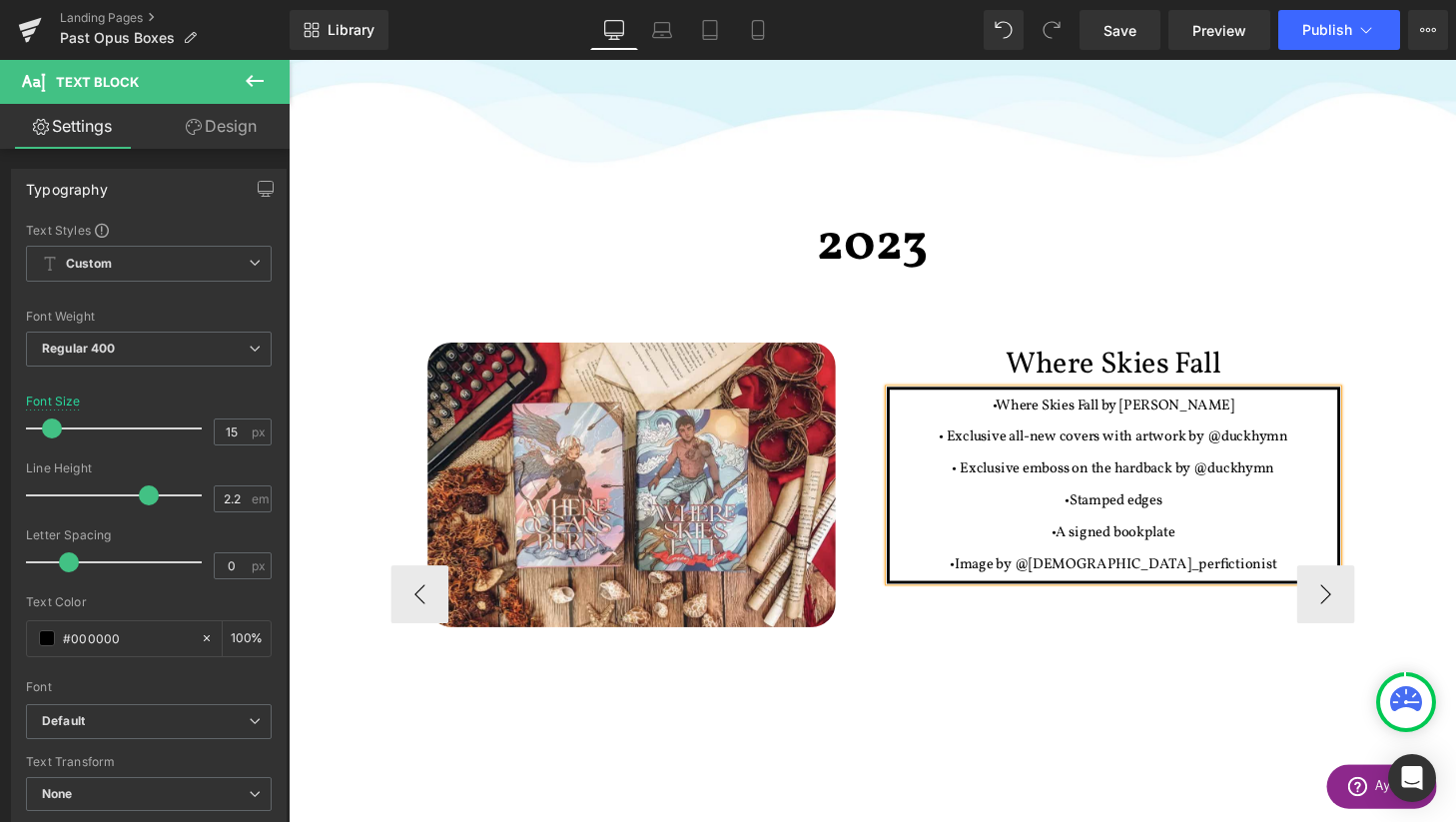 click on "Image" at bounding box center [644, 499] 